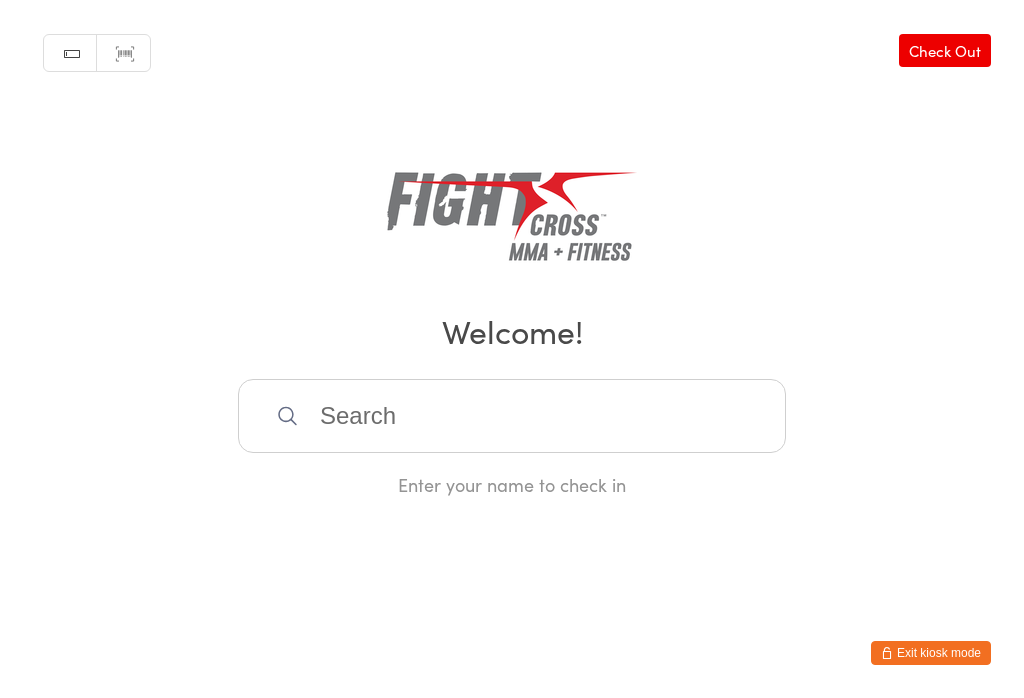 scroll, scrollTop: 387, scrollLeft: 0, axis: vertical 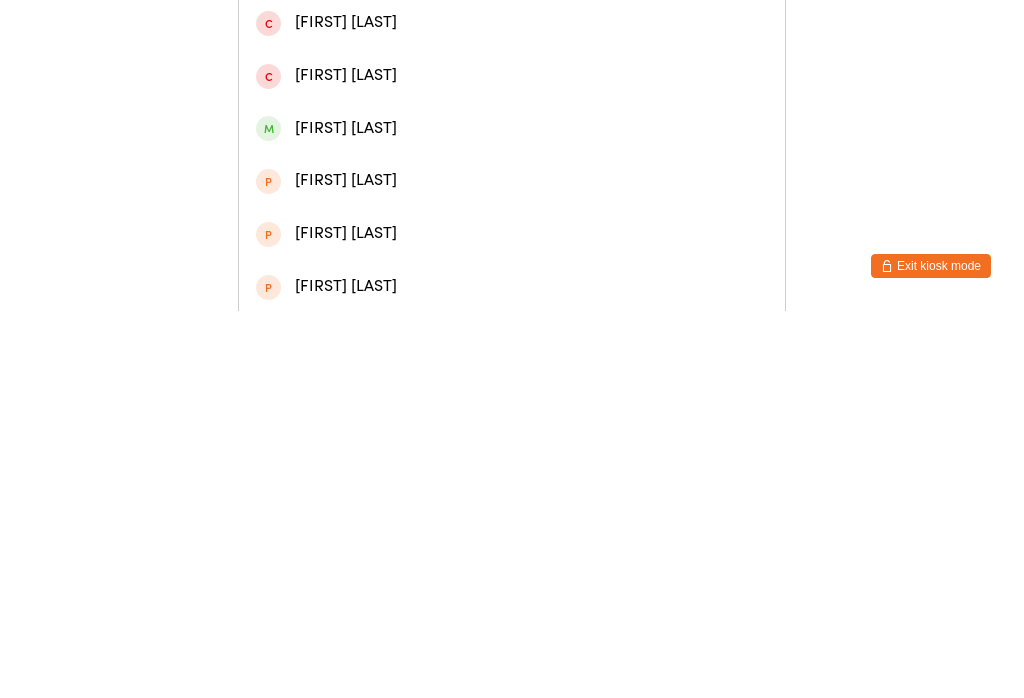 type on "Benj" 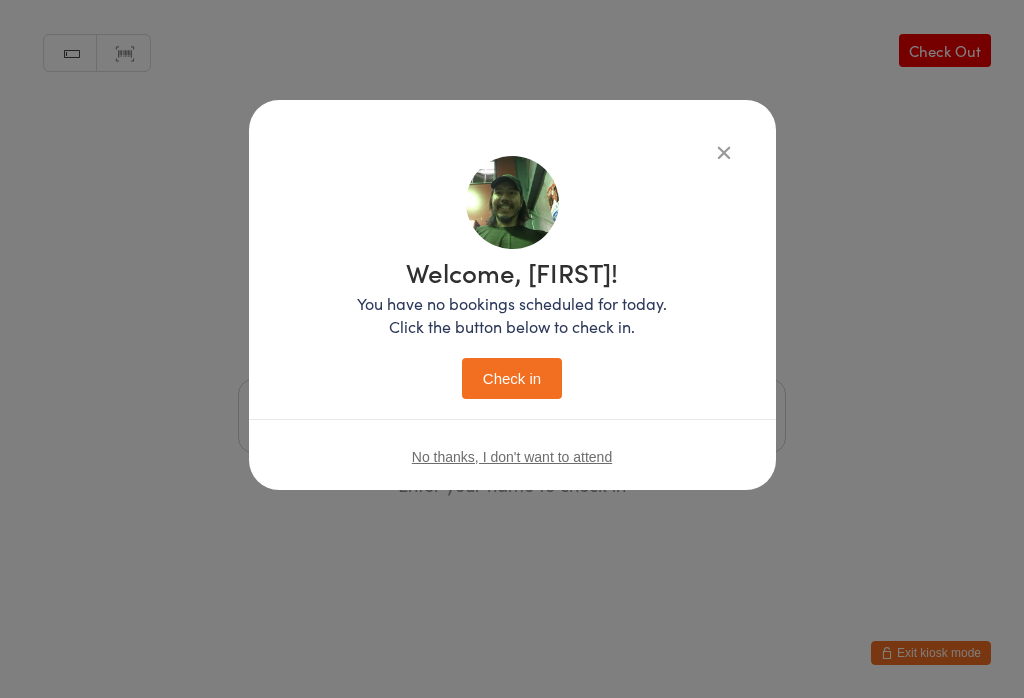 click on "Check in" at bounding box center (512, 378) 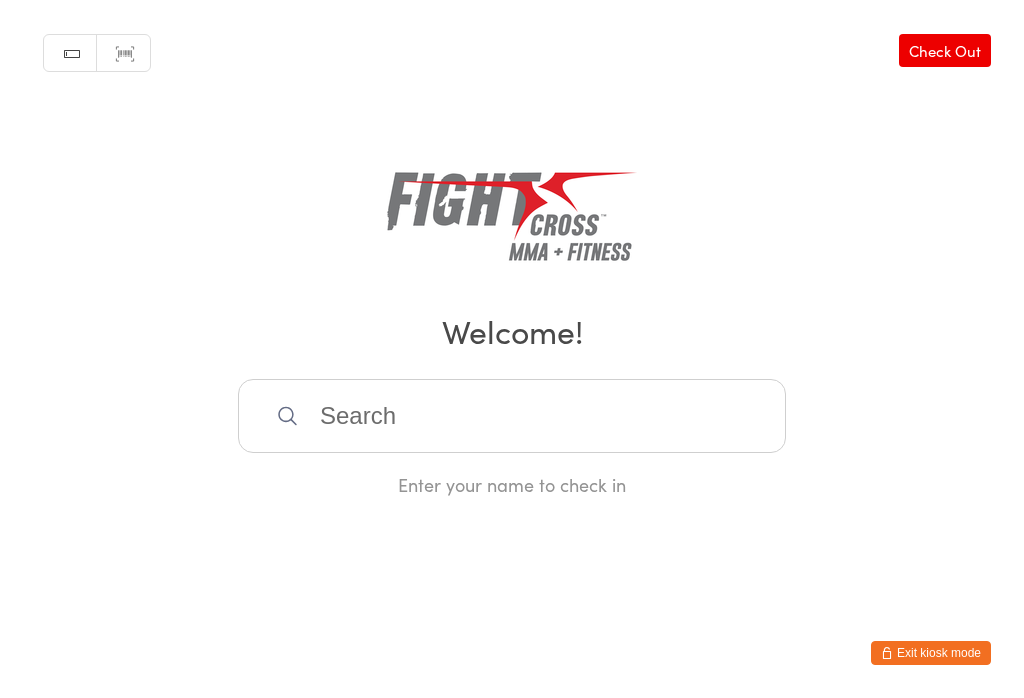 click at bounding box center [512, 416] 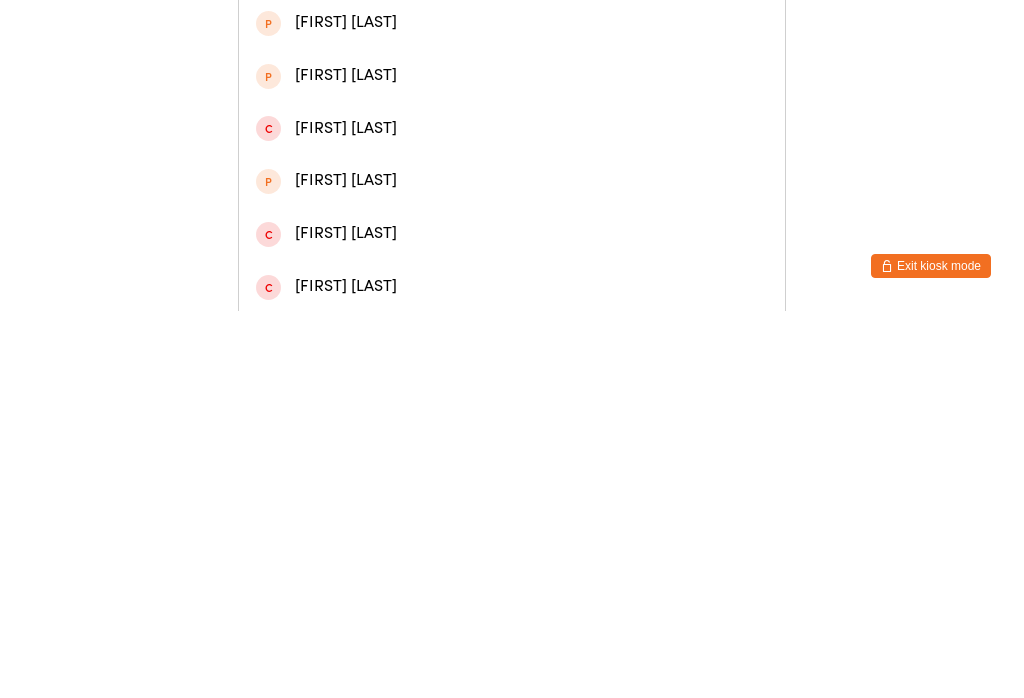 type on "[FIRST] [LAST]" 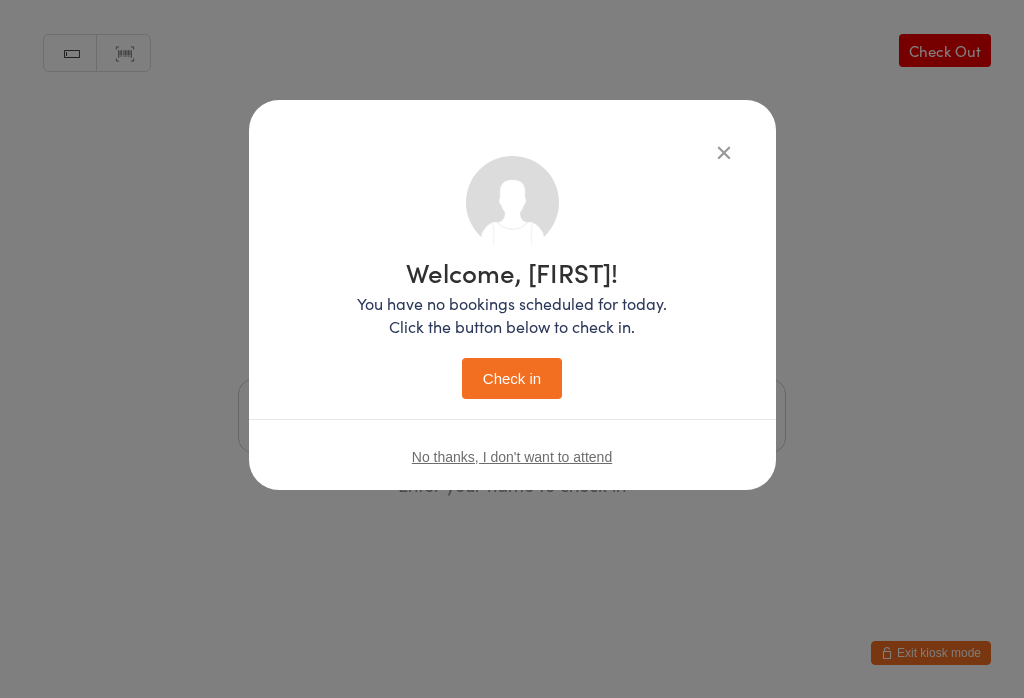 click on "Check in" at bounding box center (512, 378) 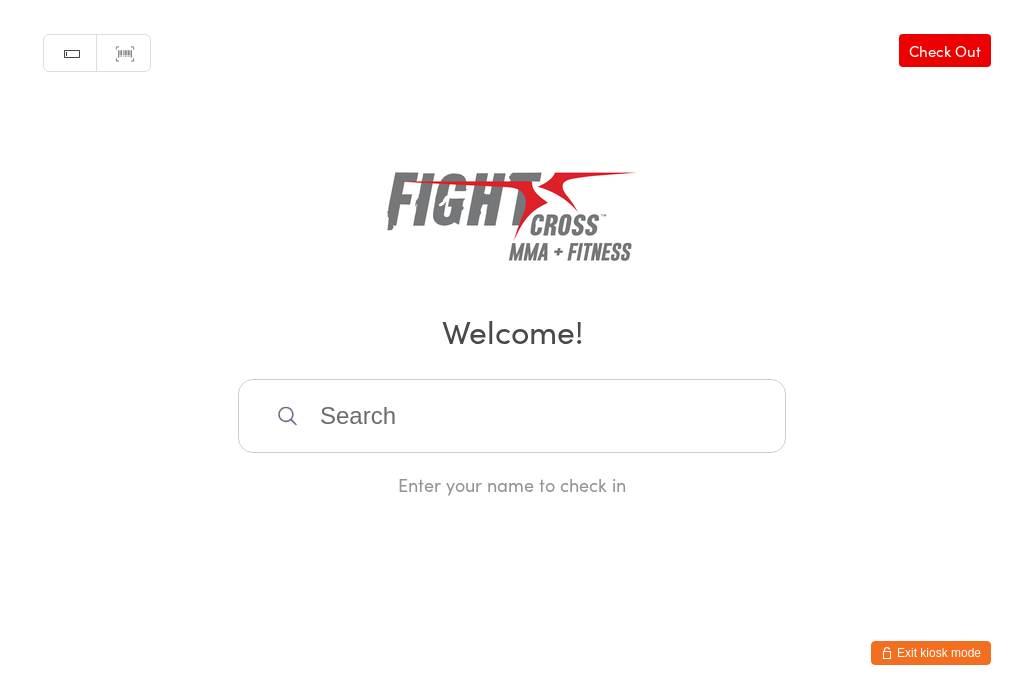 click at bounding box center (512, 416) 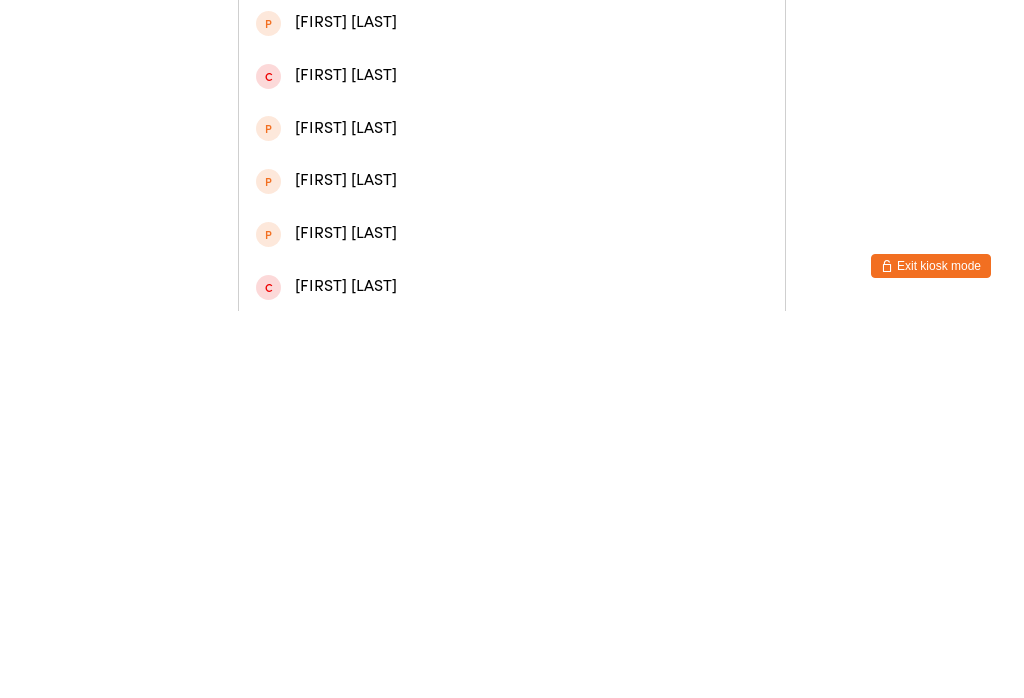 type on "Bailey" 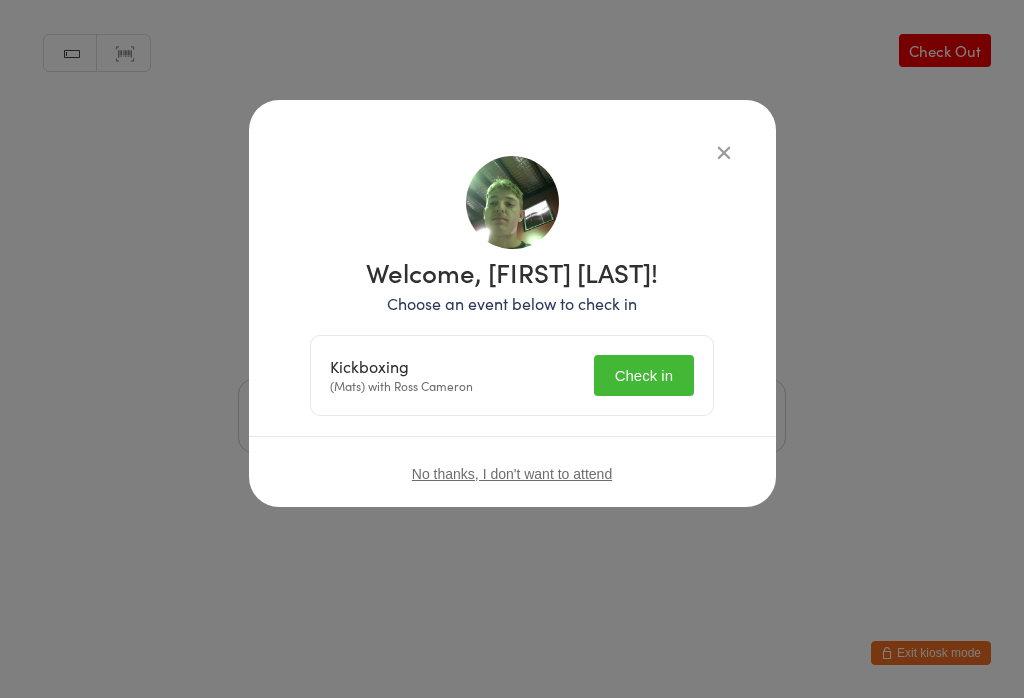 click on "Check in" at bounding box center (644, 375) 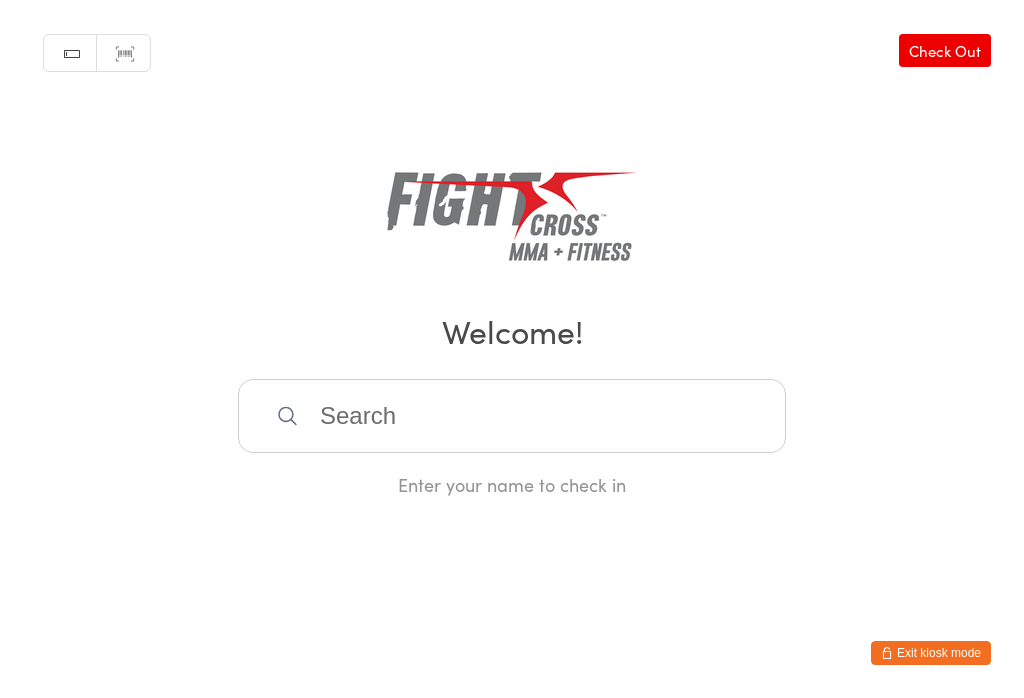 click at bounding box center [512, 416] 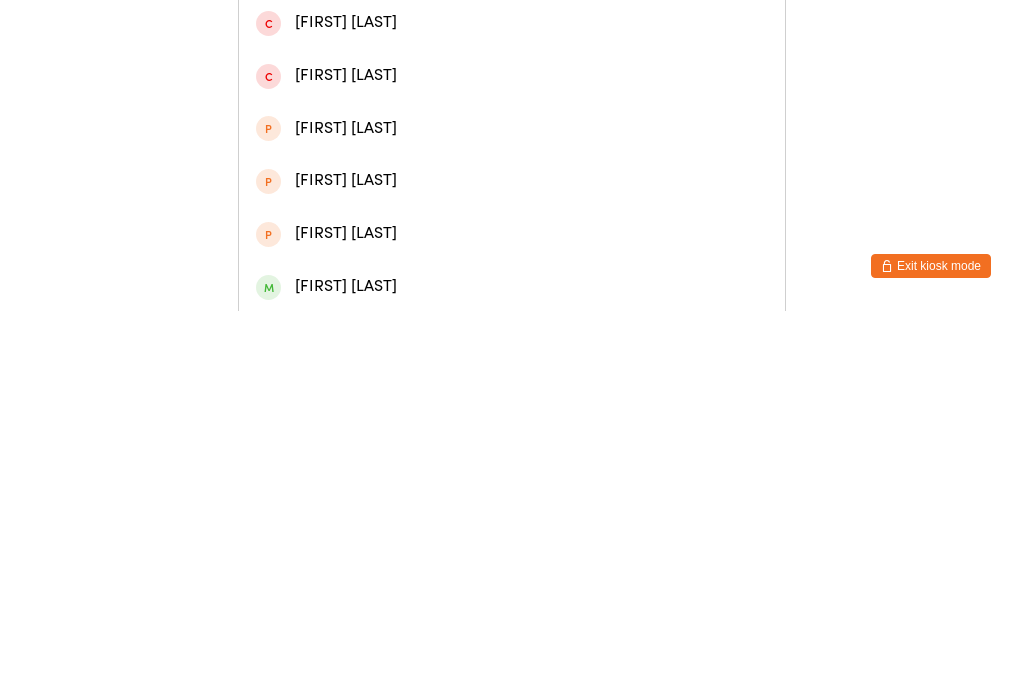 type on "[FIRST]" 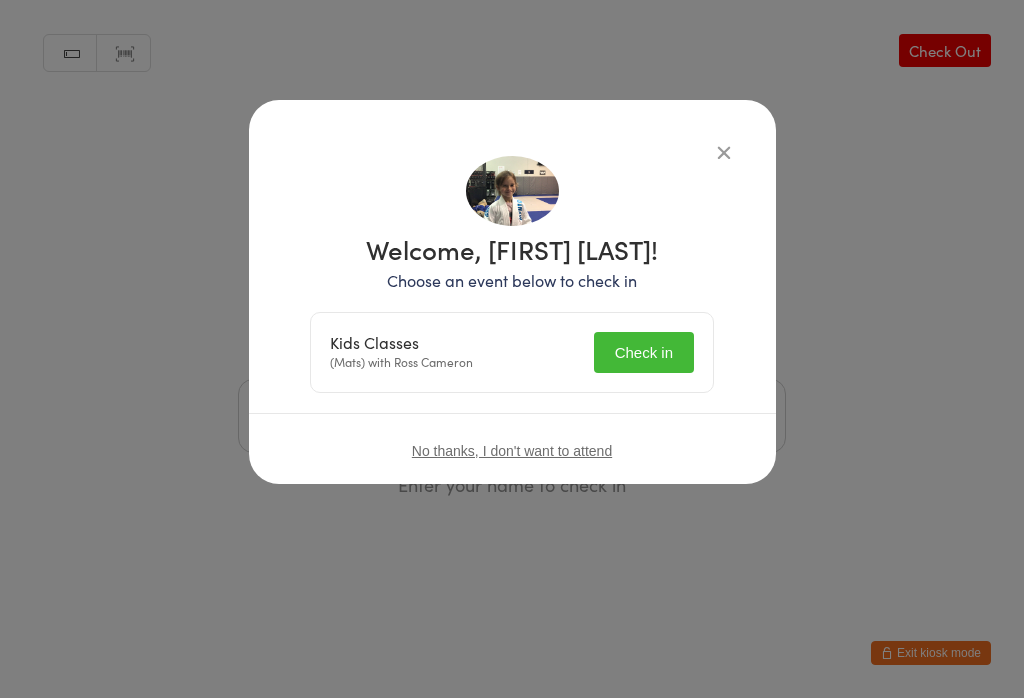 click on "Check in" at bounding box center [644, 352] 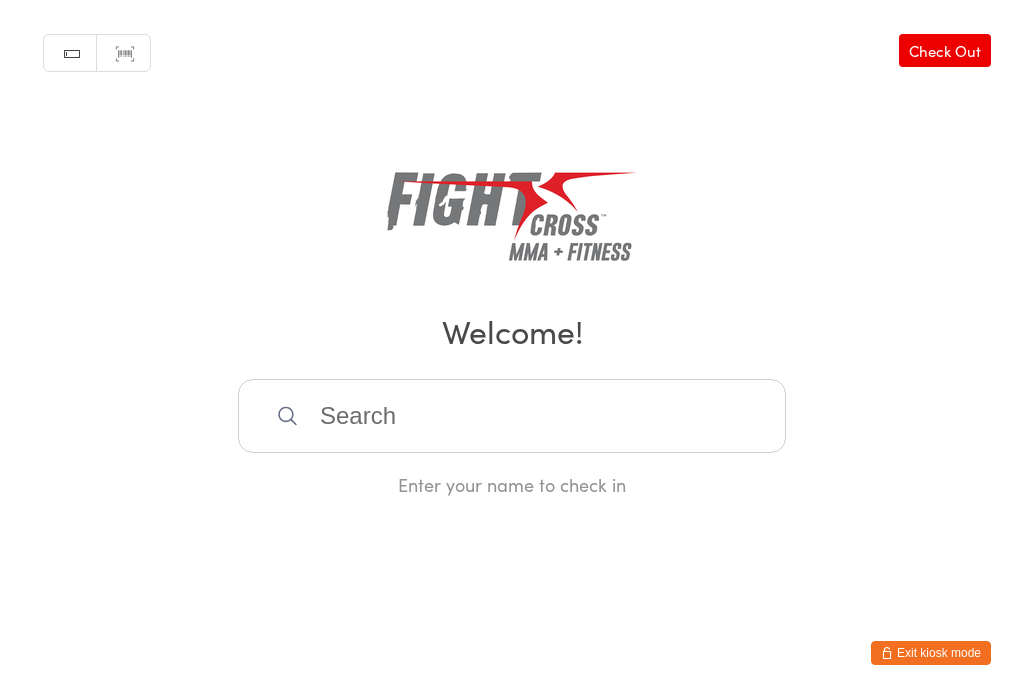 click at bounding box center (512, 416) 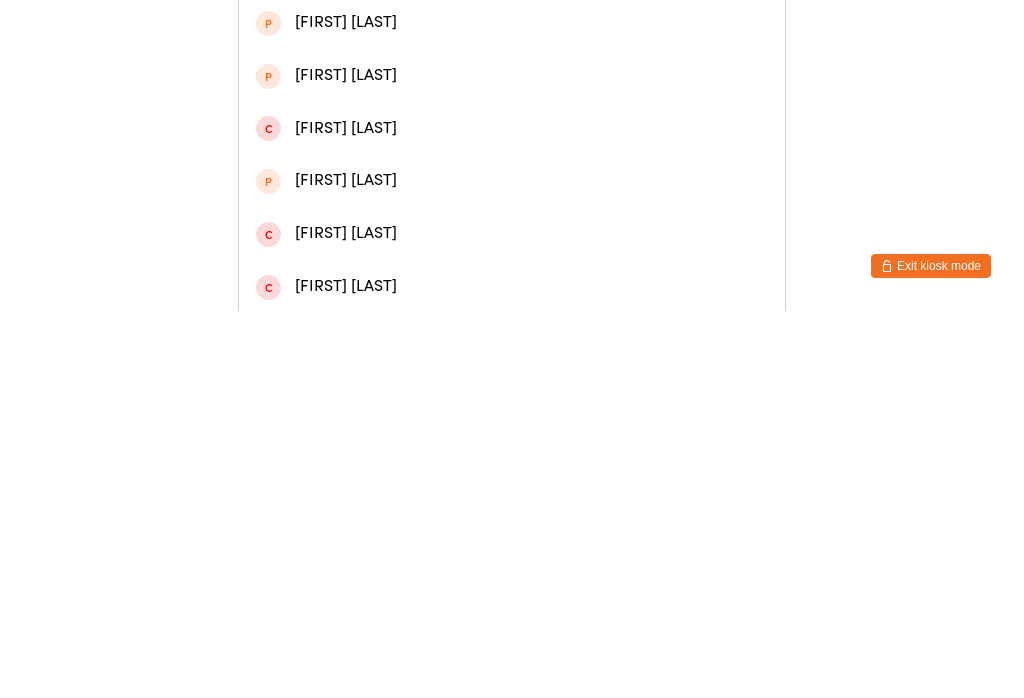 type on "[FIRST] [LAST]" 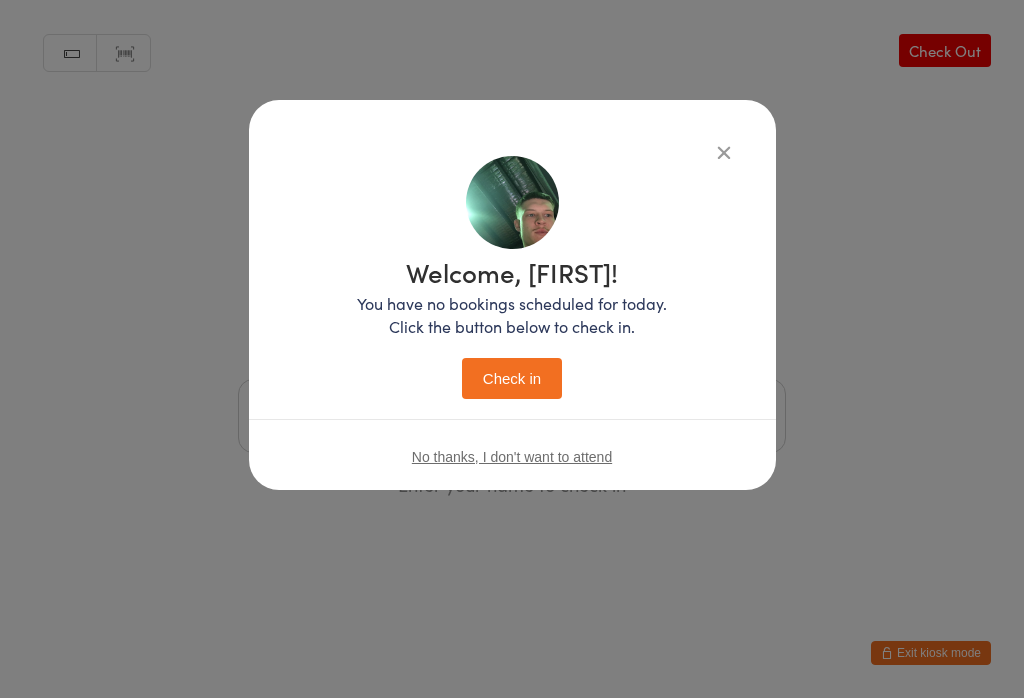 click on "Check in" at bounding box center (512, 378) 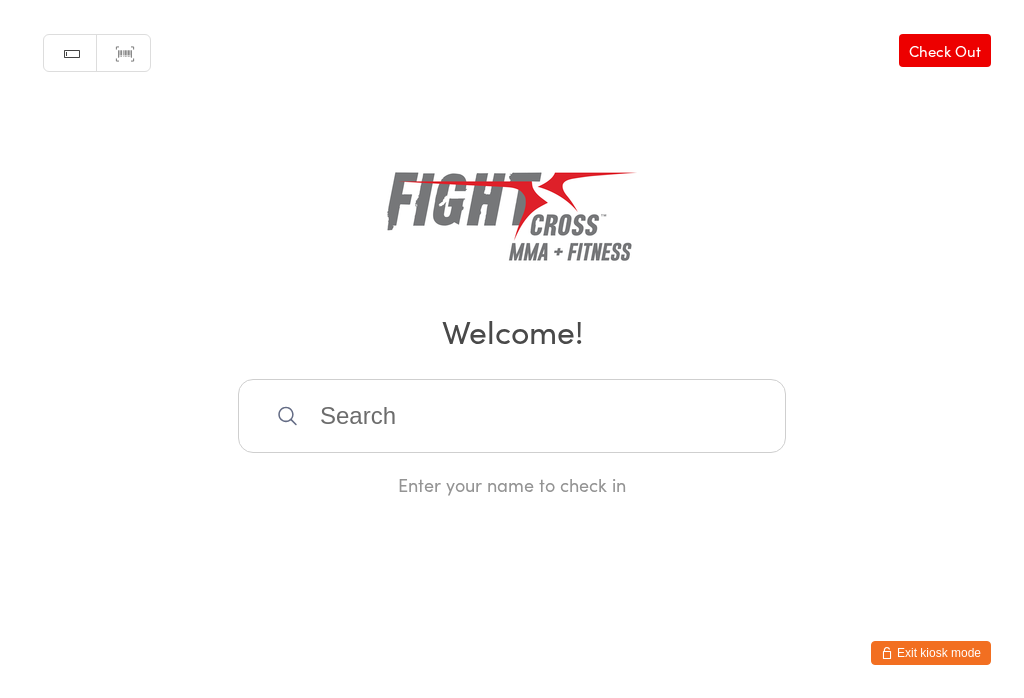 click at bounding box center (512, 416) 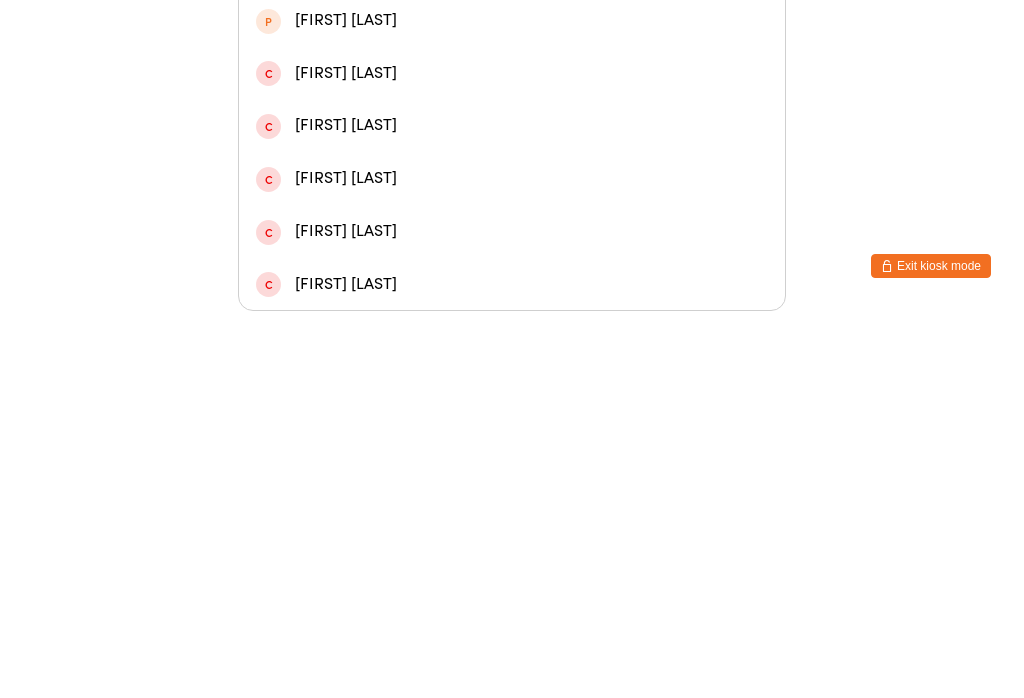 type on "[FIRST]" 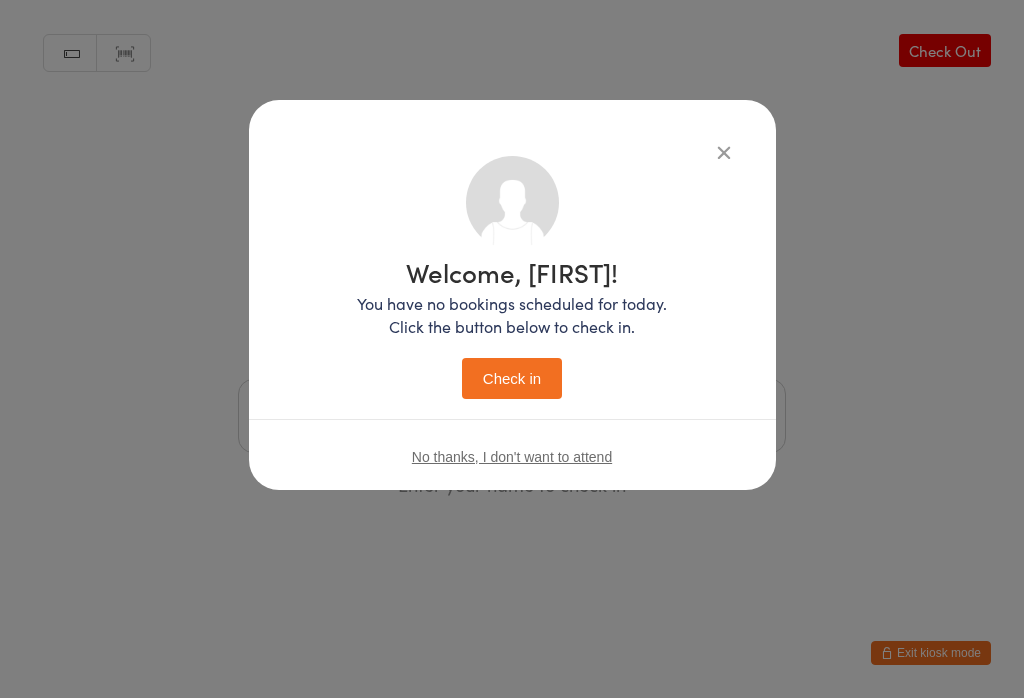 click at bounding box center (724, 152) 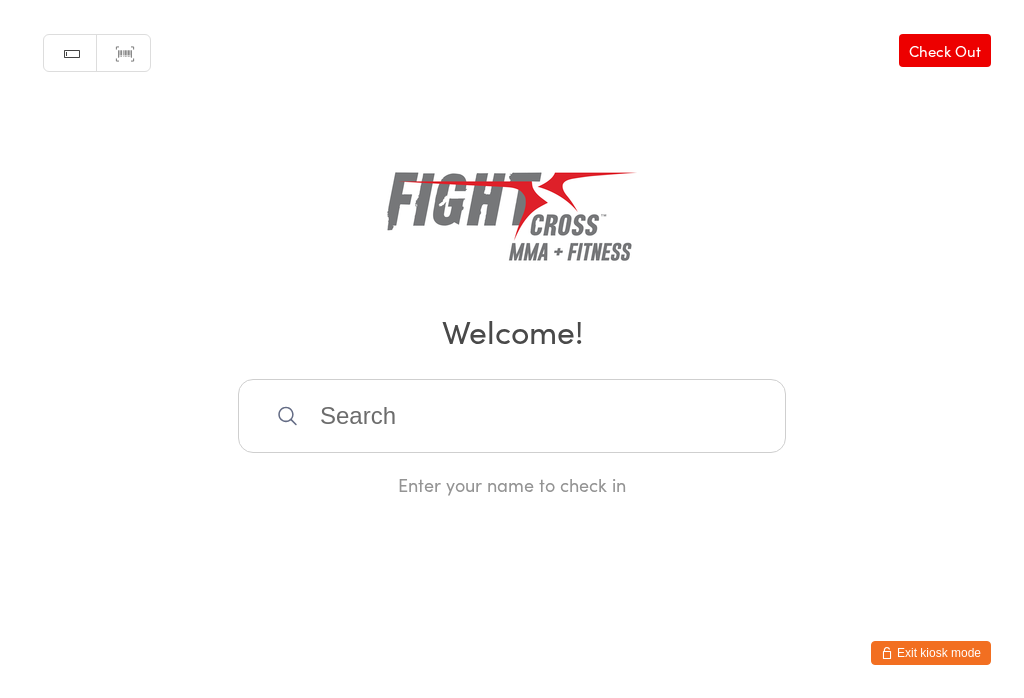 click at bounding box center [512, 416] 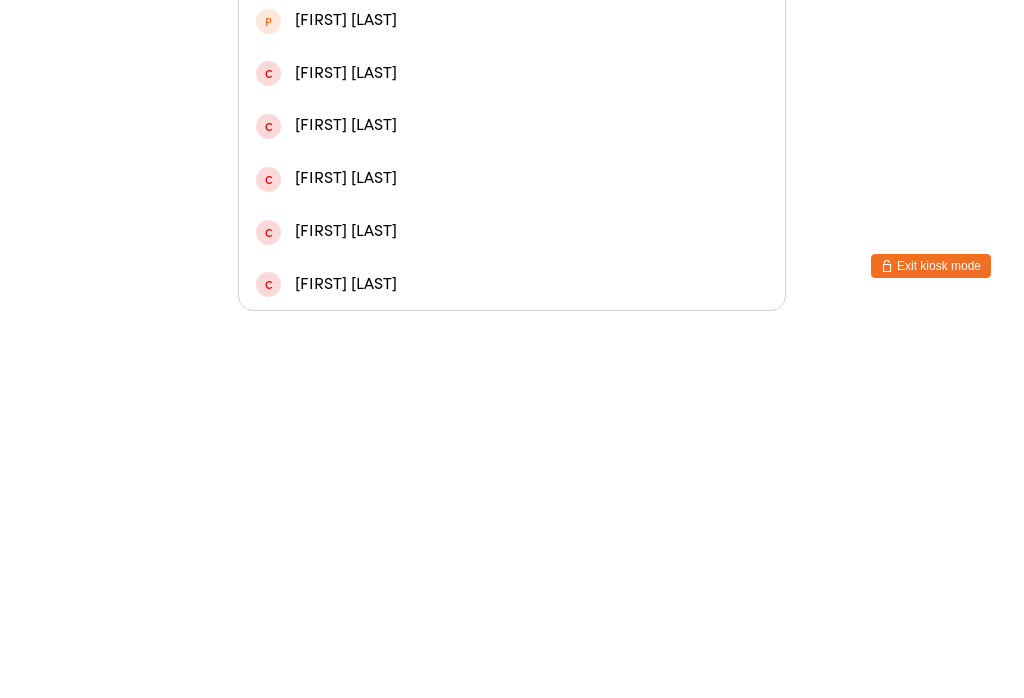 type on "[FIRST]" 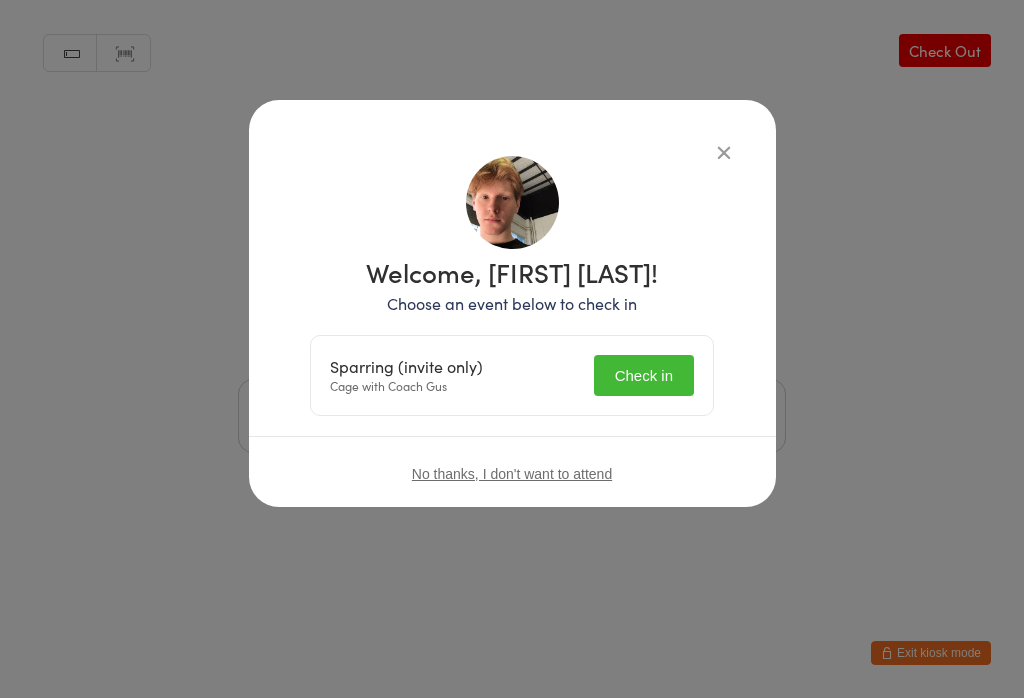 click on "Check in" at bounding box center [644, 375] 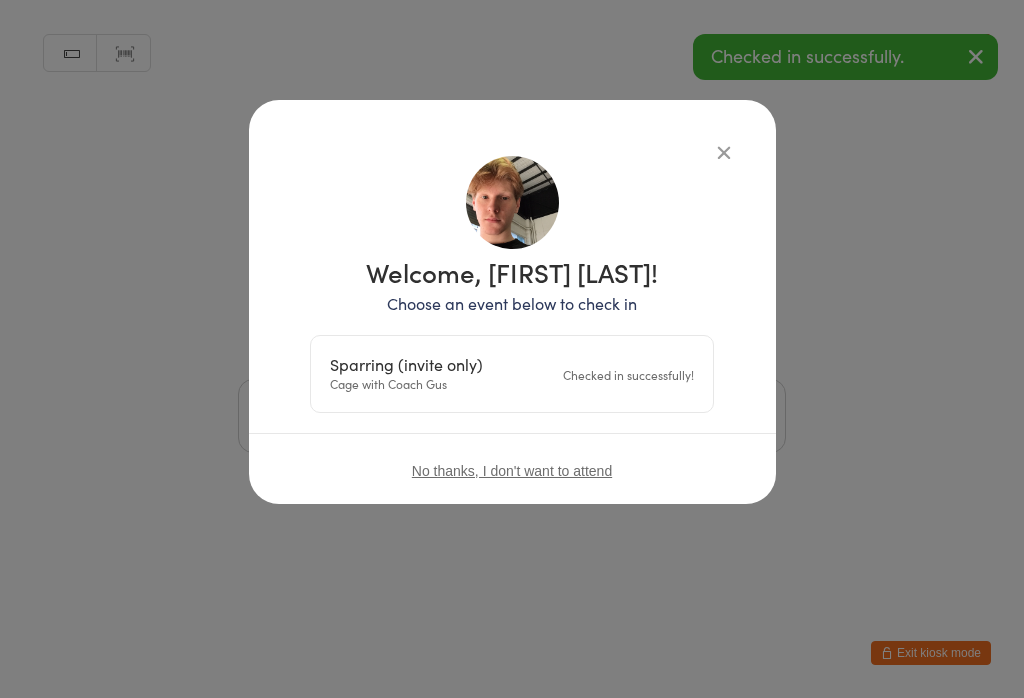 click at bounding box center (724, 152) 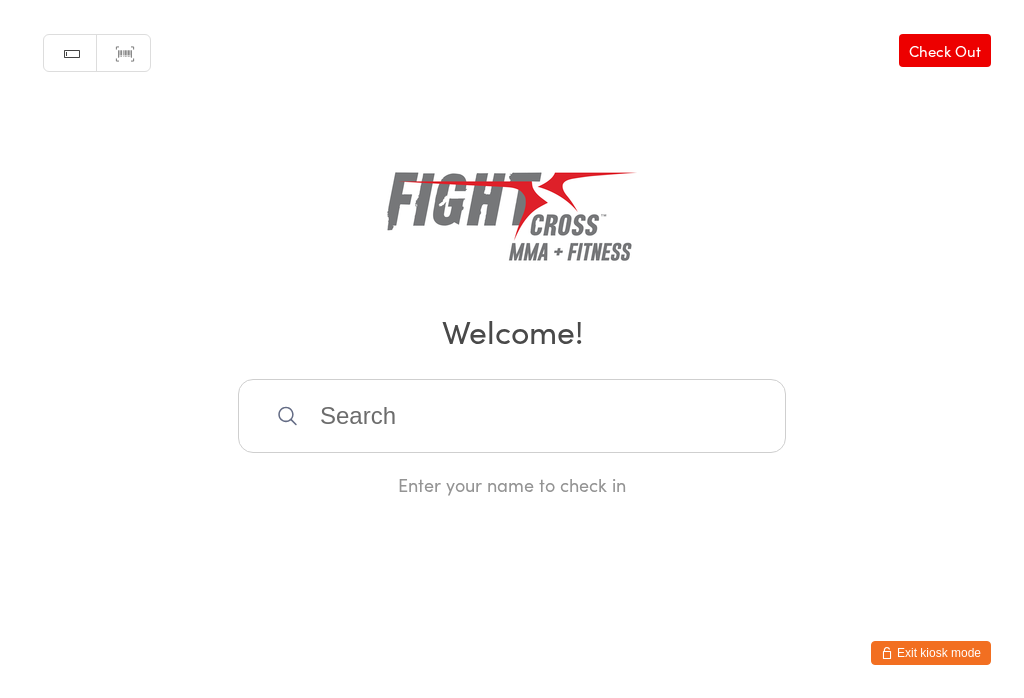 click at bounding box center [512, 416] 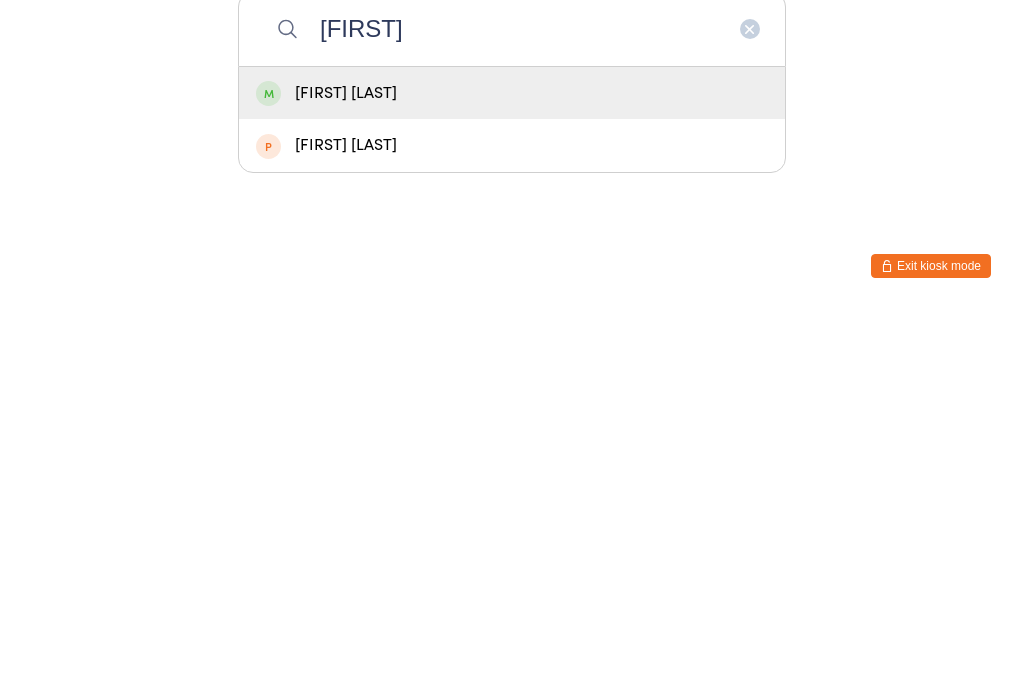 type on "[FIRST]" 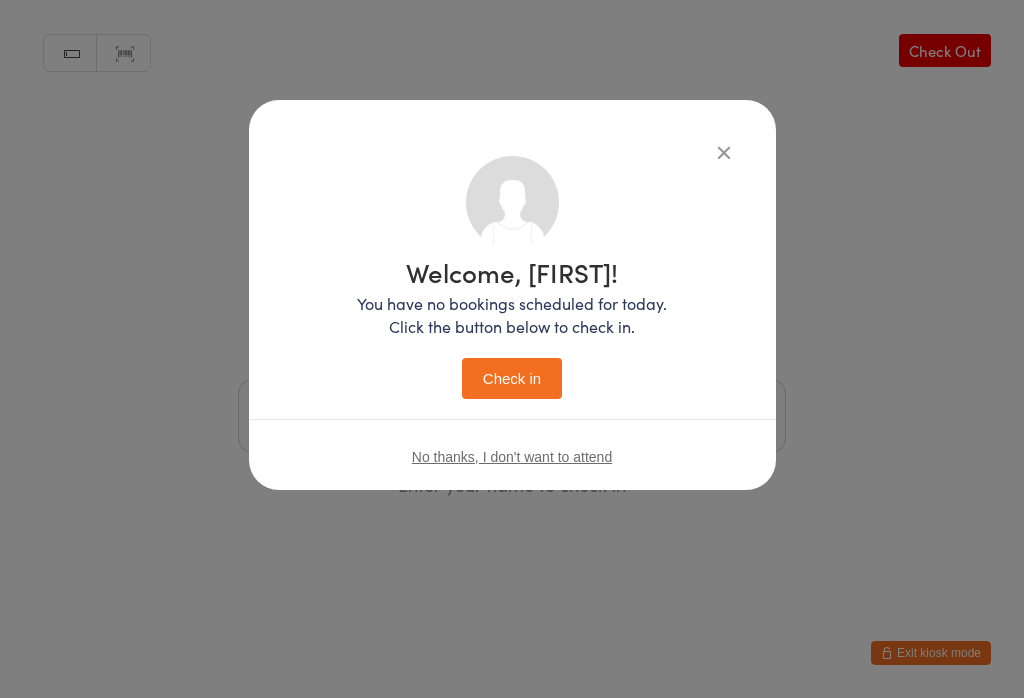 click on "Check in" at bounding box center [512, 378] 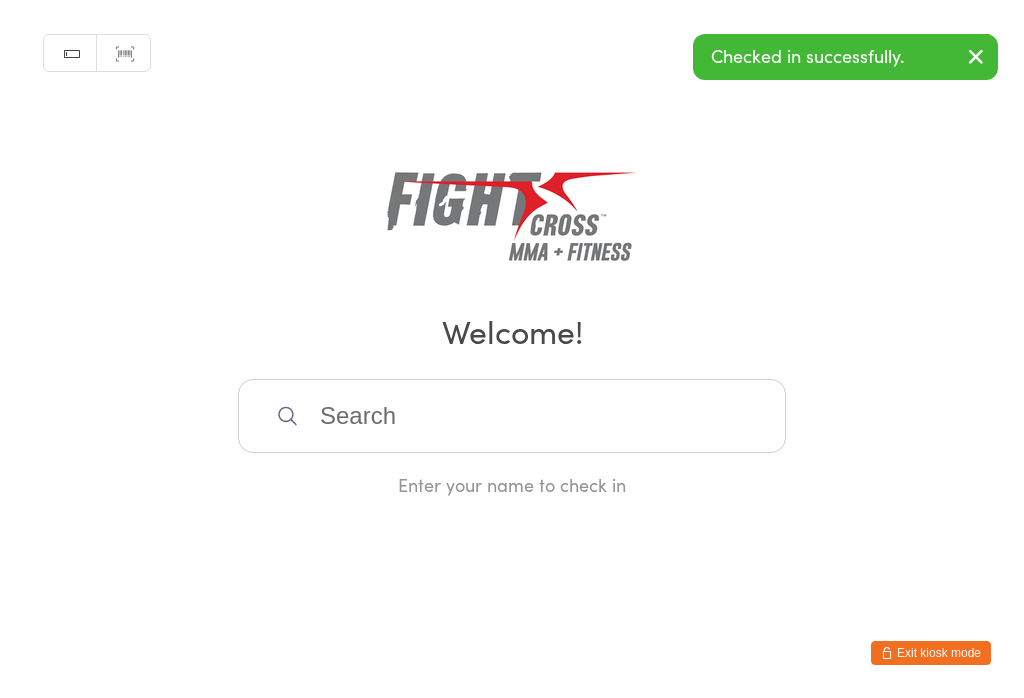 click at bounding box center (512, 416) 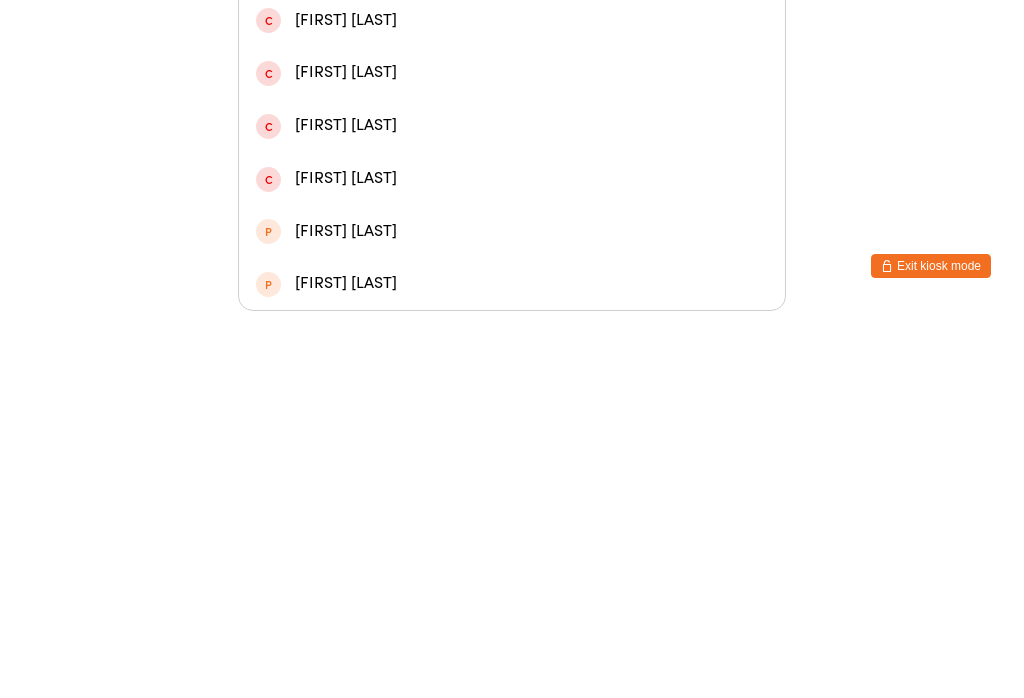 type on "Xavier" 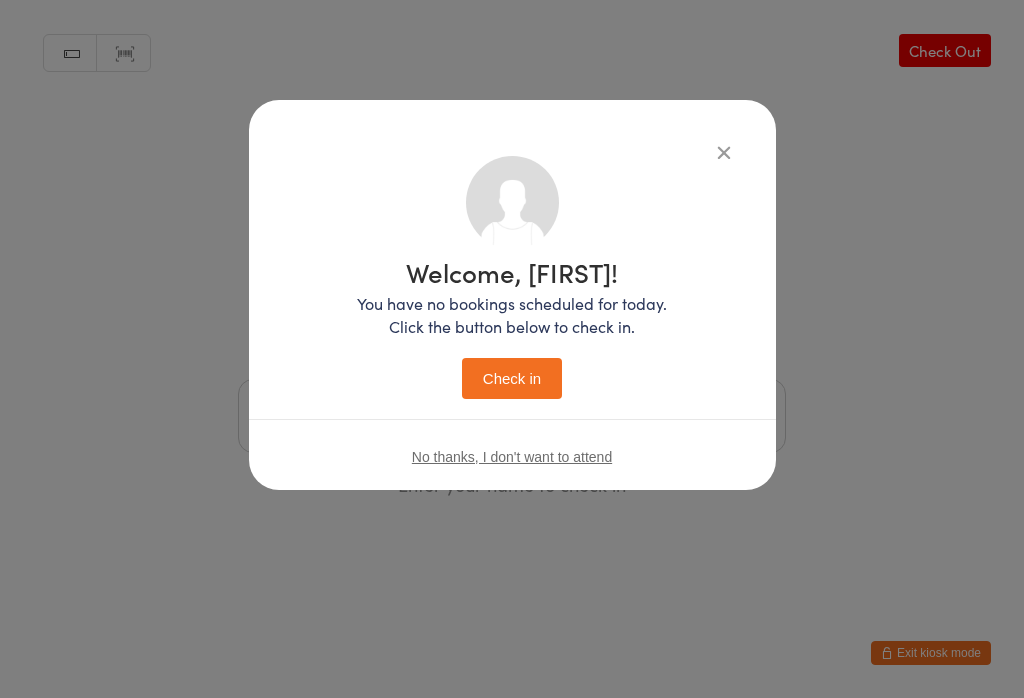 click on "Check in" at bounding box center (512, 378) 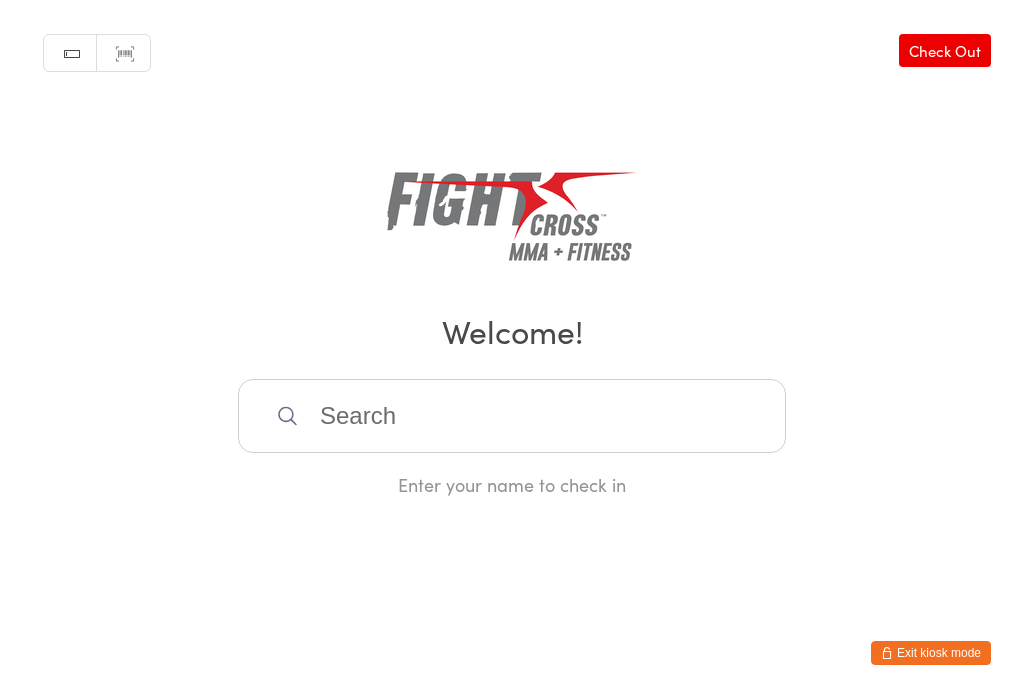 click at bounding box center (512, 416) 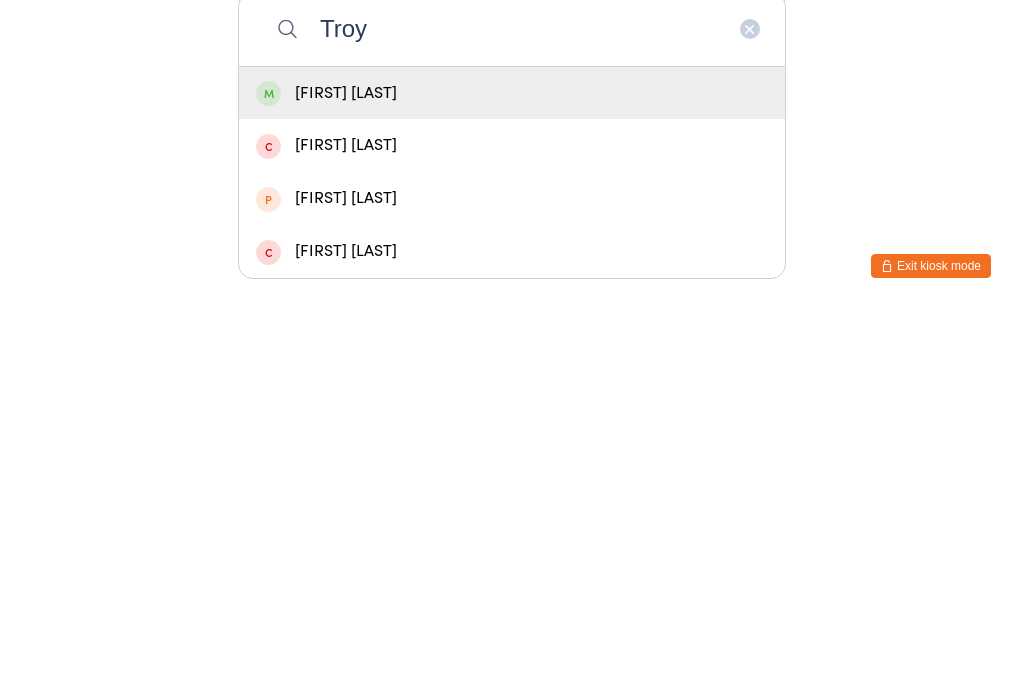 type on "Troy" 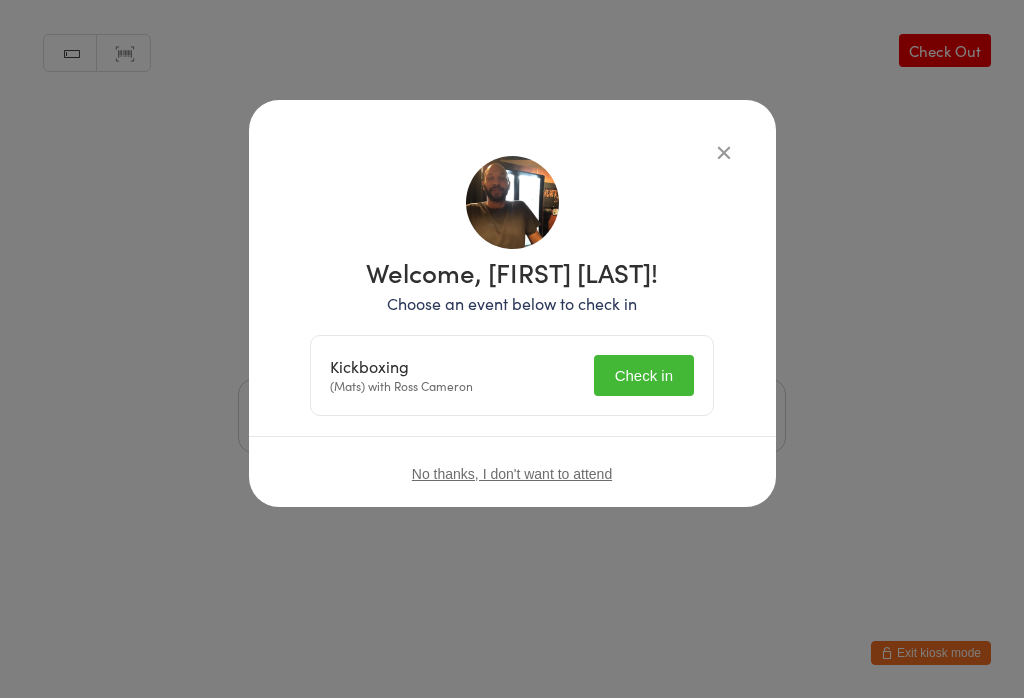 click on "Check in" at bounding box center [644, 375] 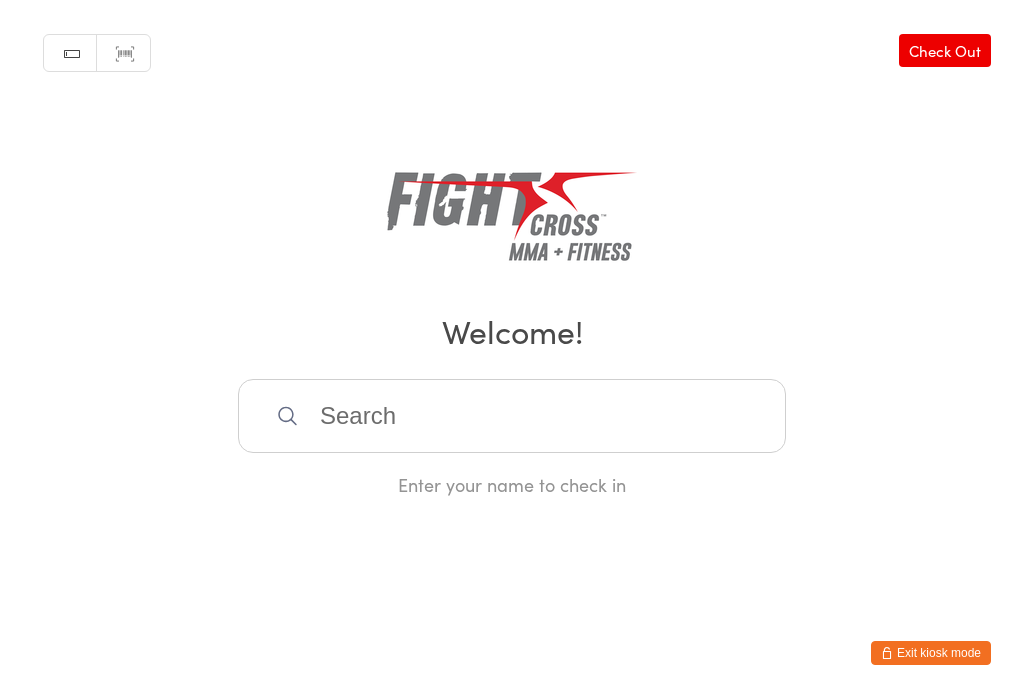click at bounding box center (512, 416) 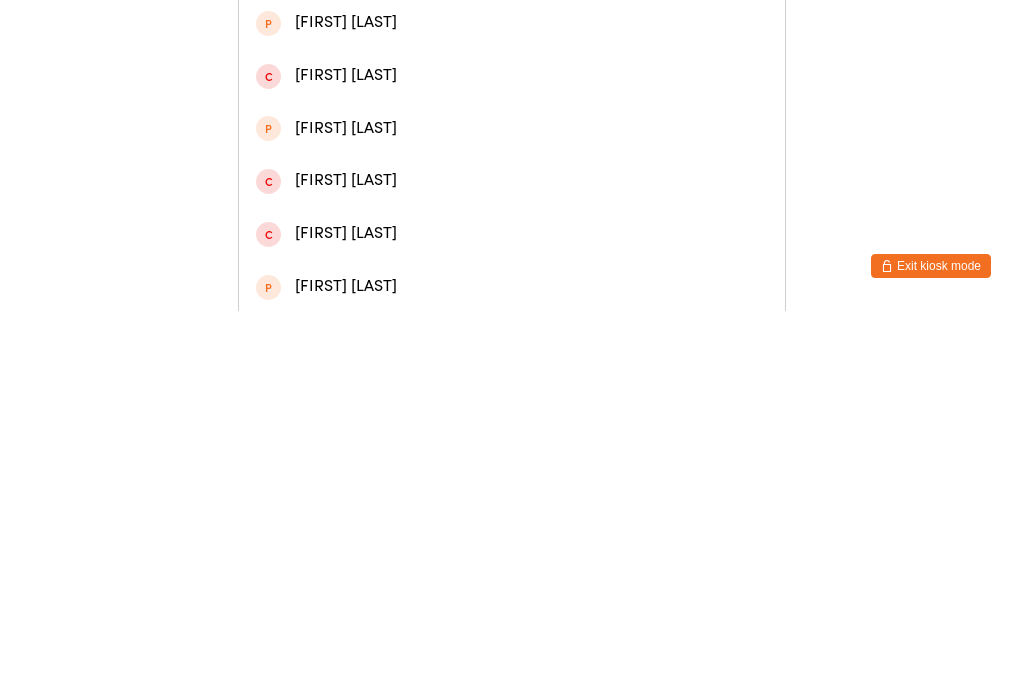 type on "[FIRST] [LAST]" 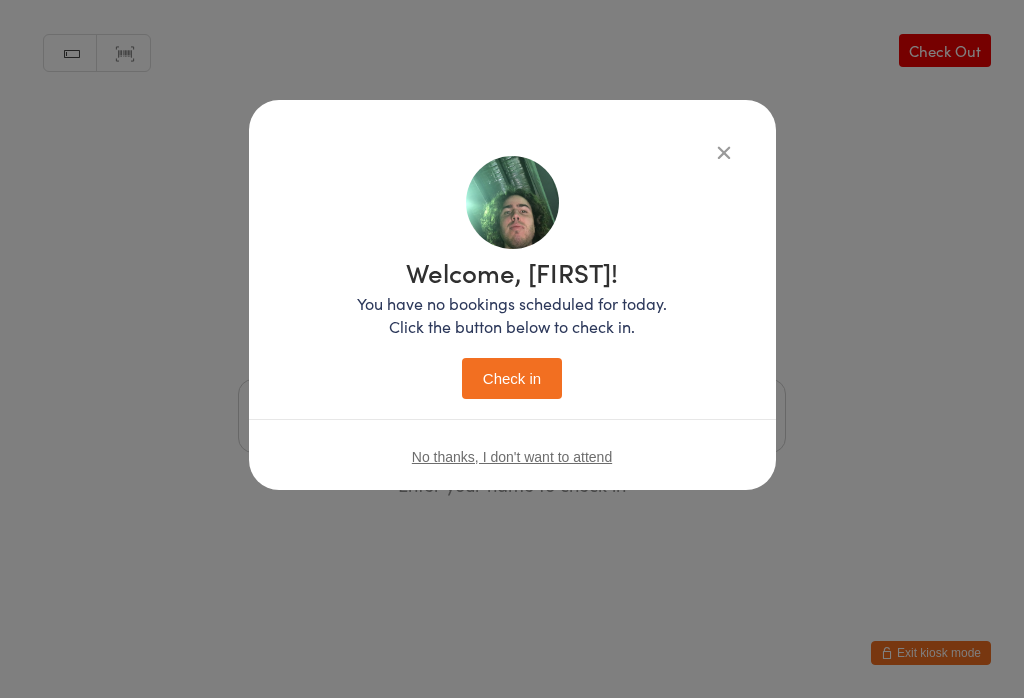 click on "Check in" at bounding box center [512, 378] 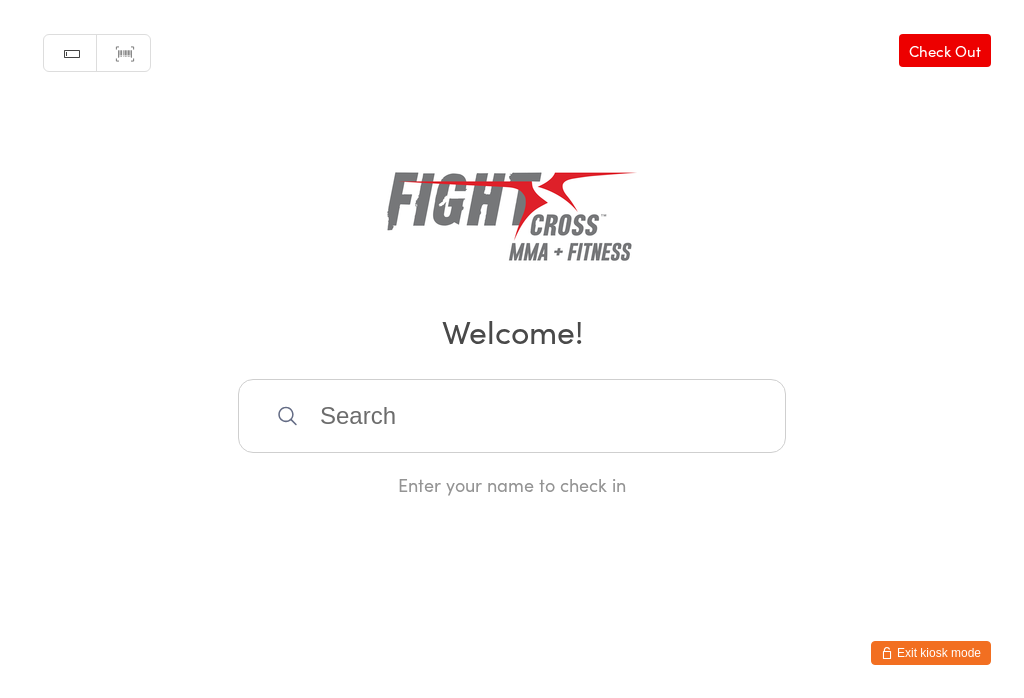 click at bounding box center (512, 416) 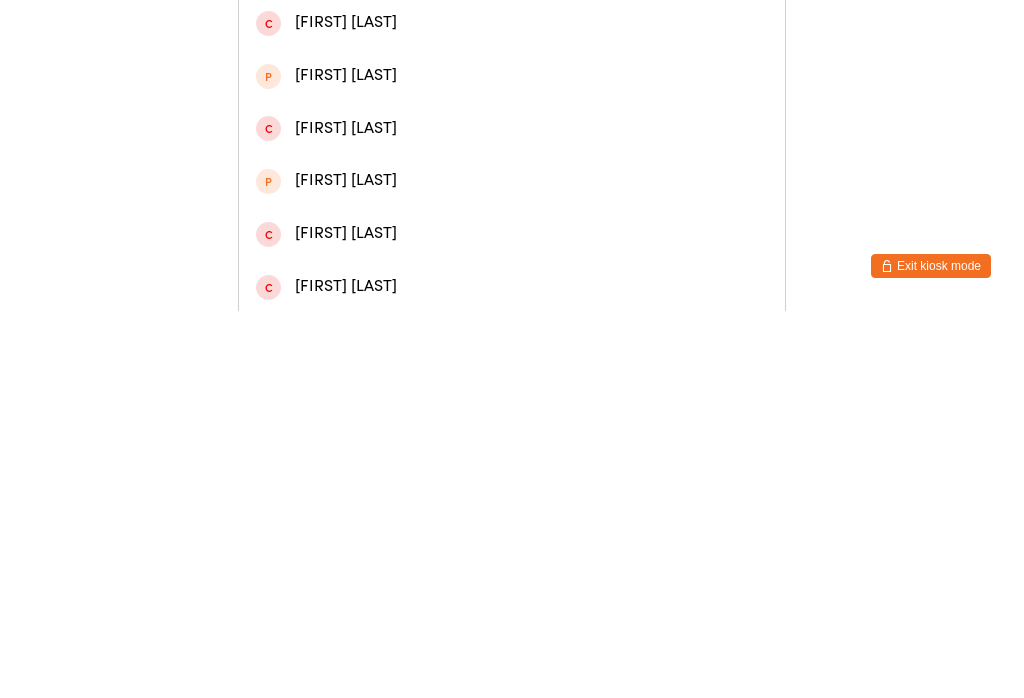 type on "[FIRST]" 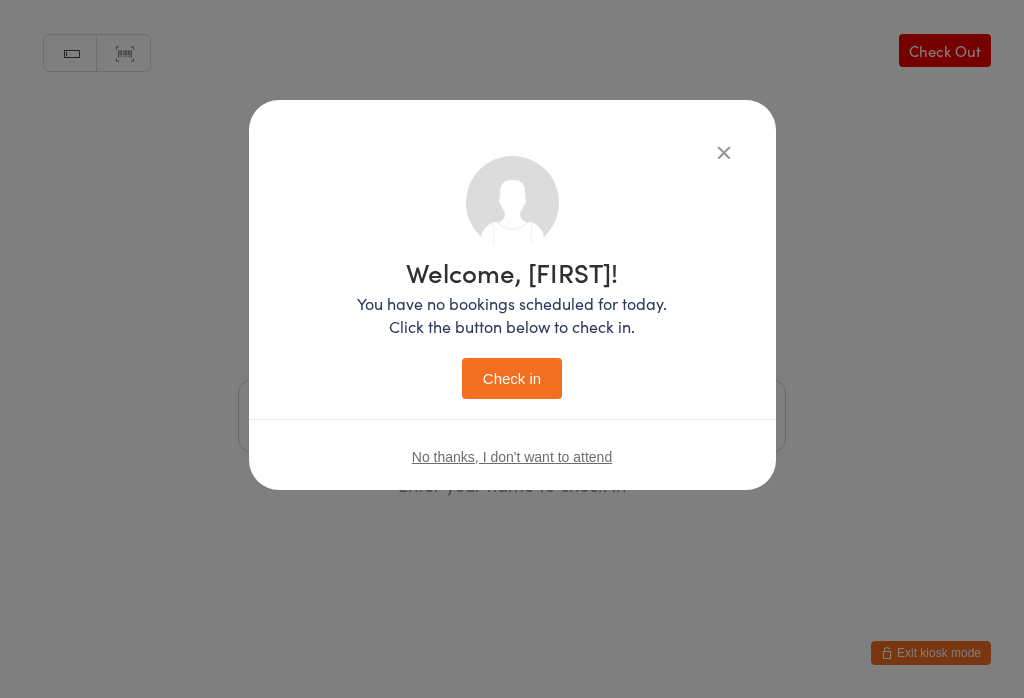 click on "Check in" at bounding box center [512, 378] 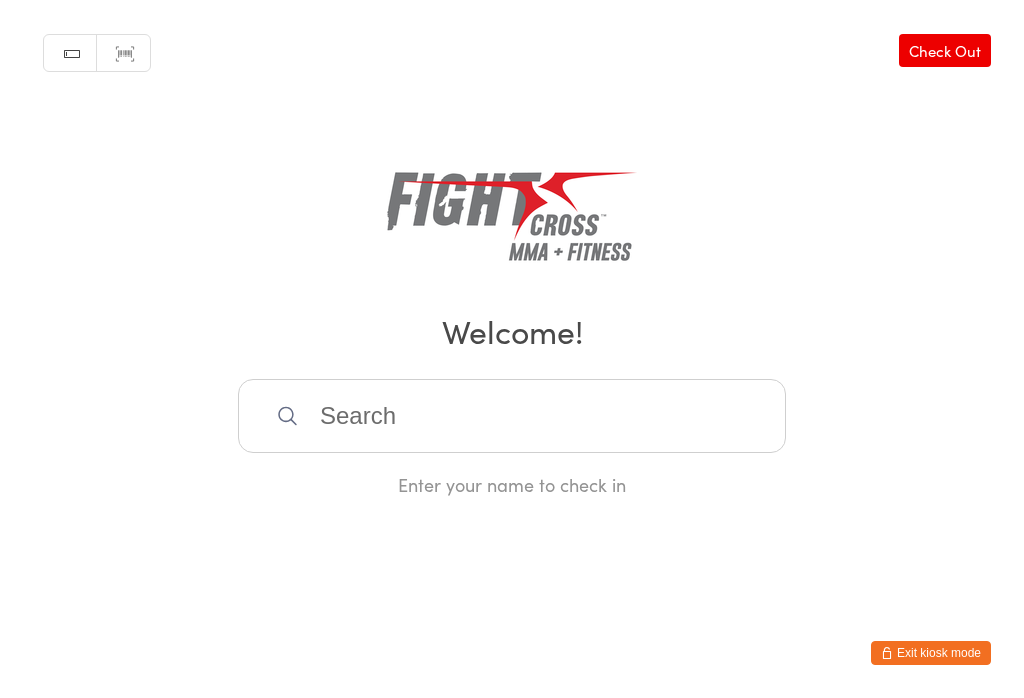 click at bounding box center (512, 416) 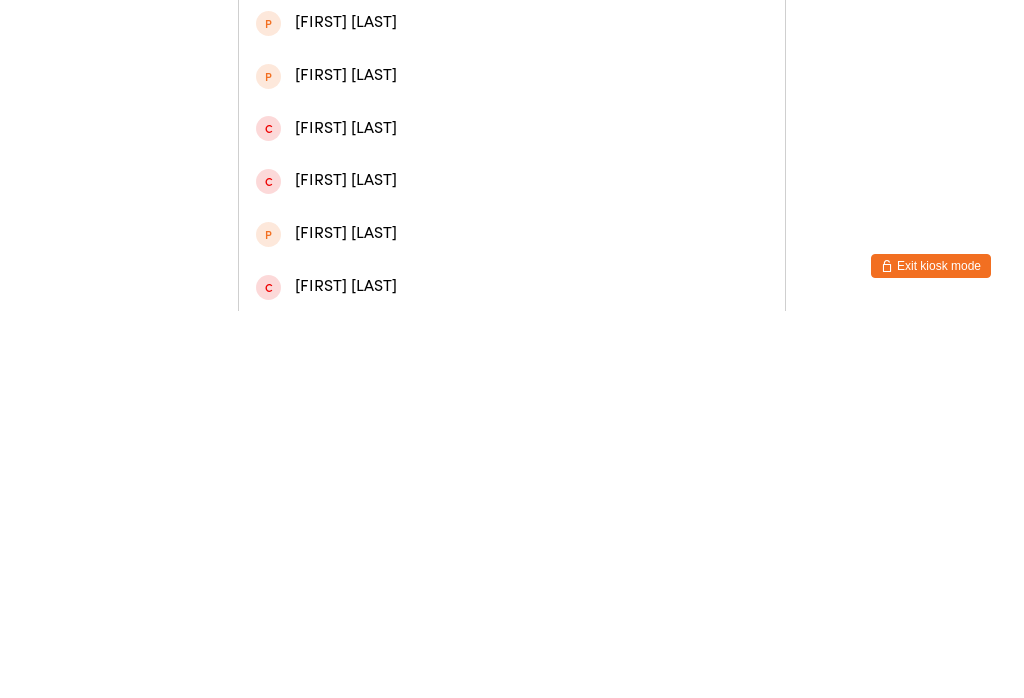 type on "[FIRST]" 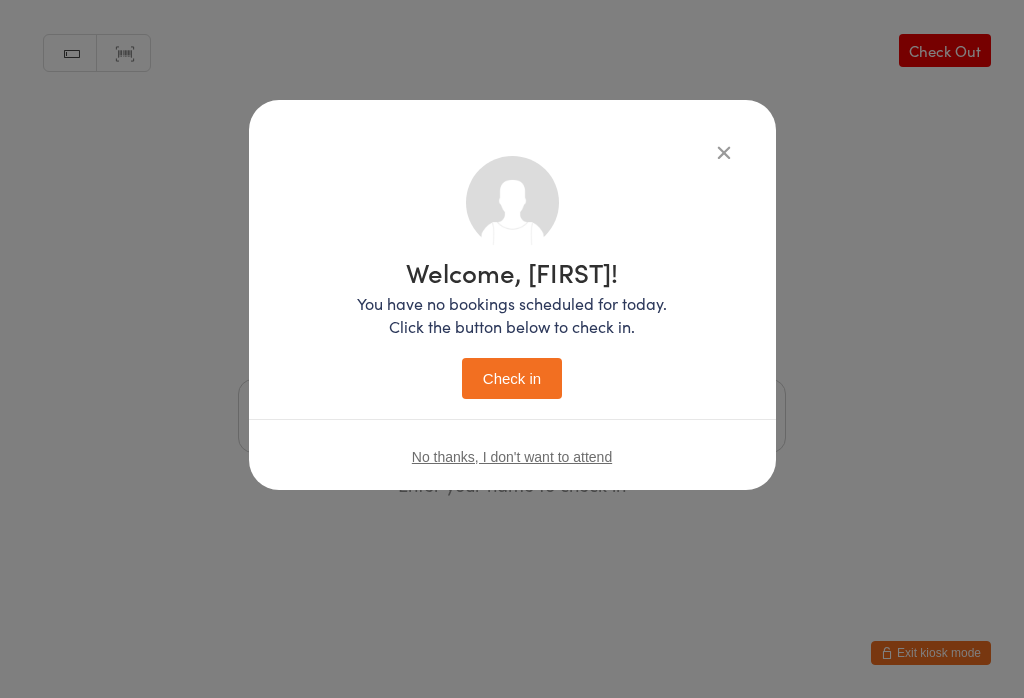 click at bounding box center (724, 152) 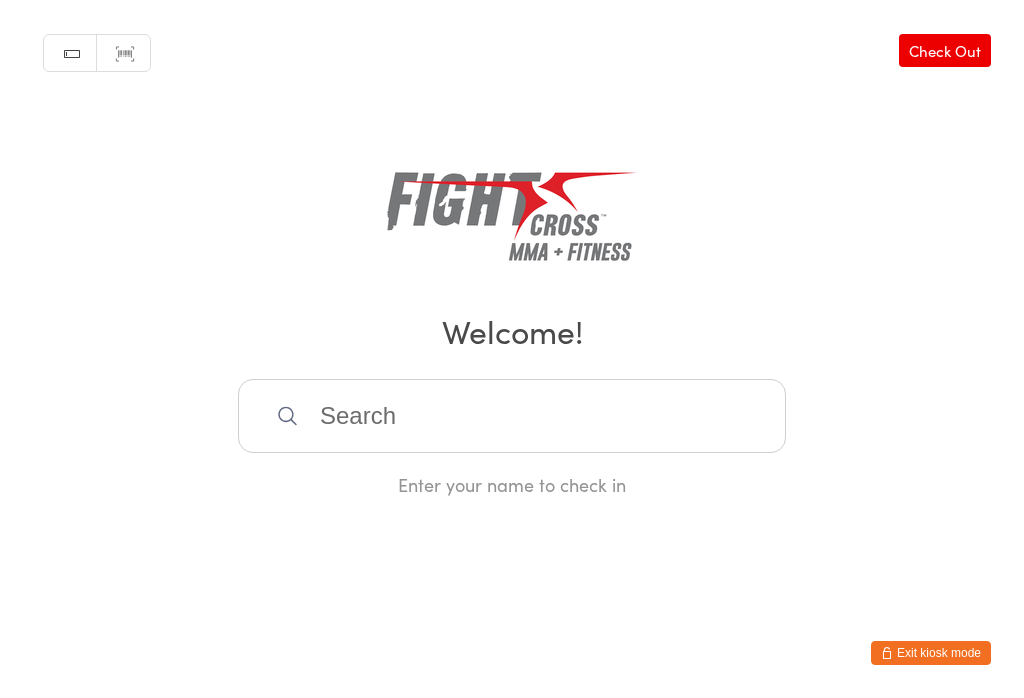 click at bounding box center (512, 416) 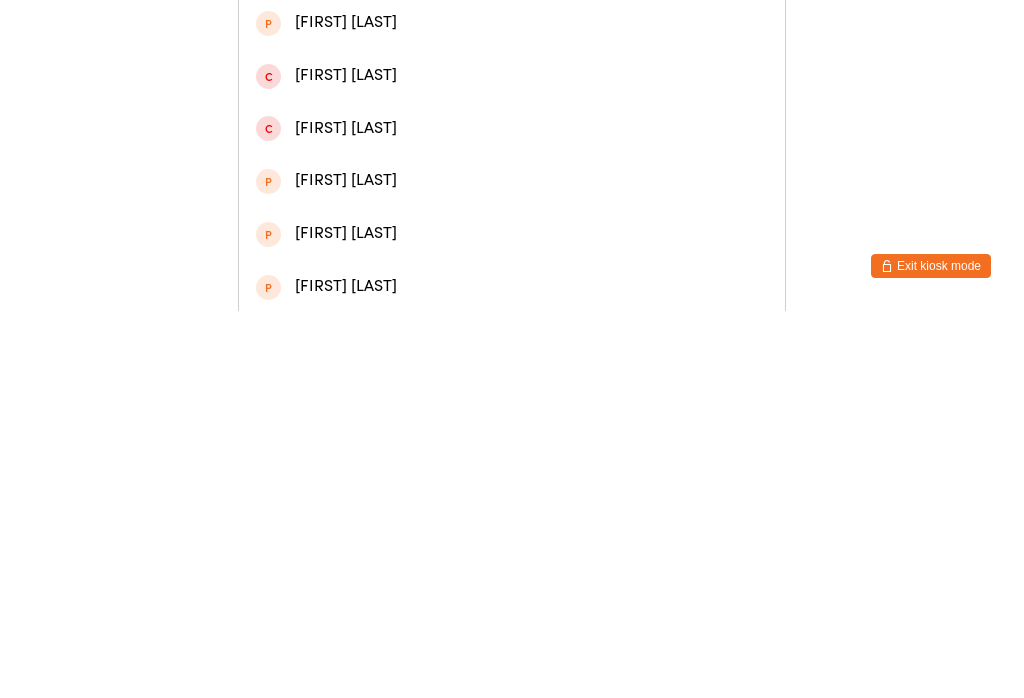 type on "[FIRST]" 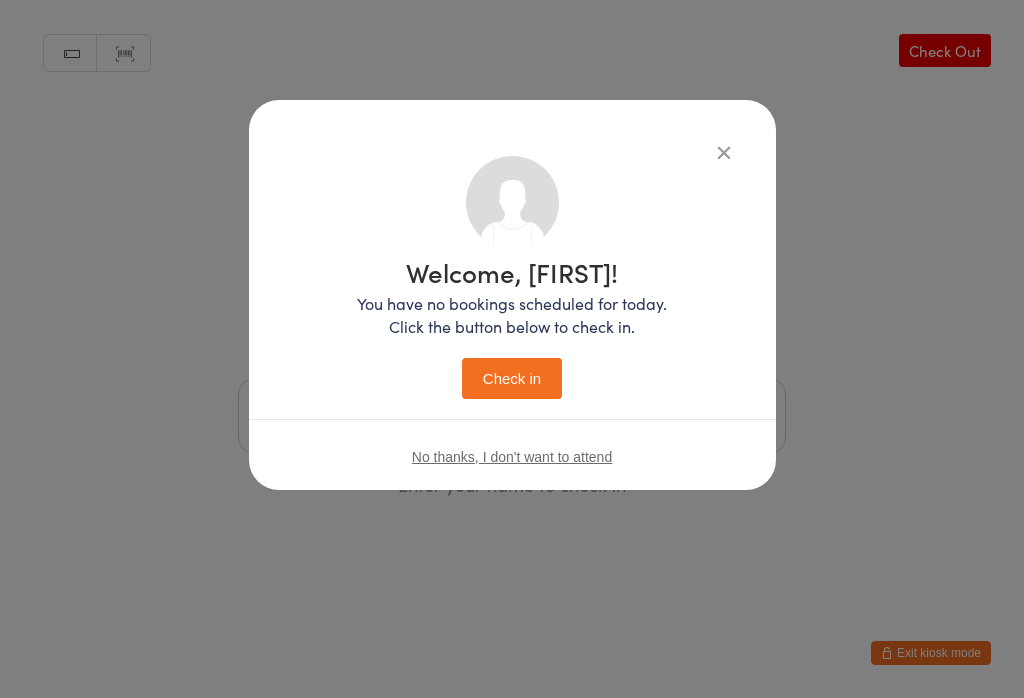 click on "Check in" at bounding box center [512, 378] 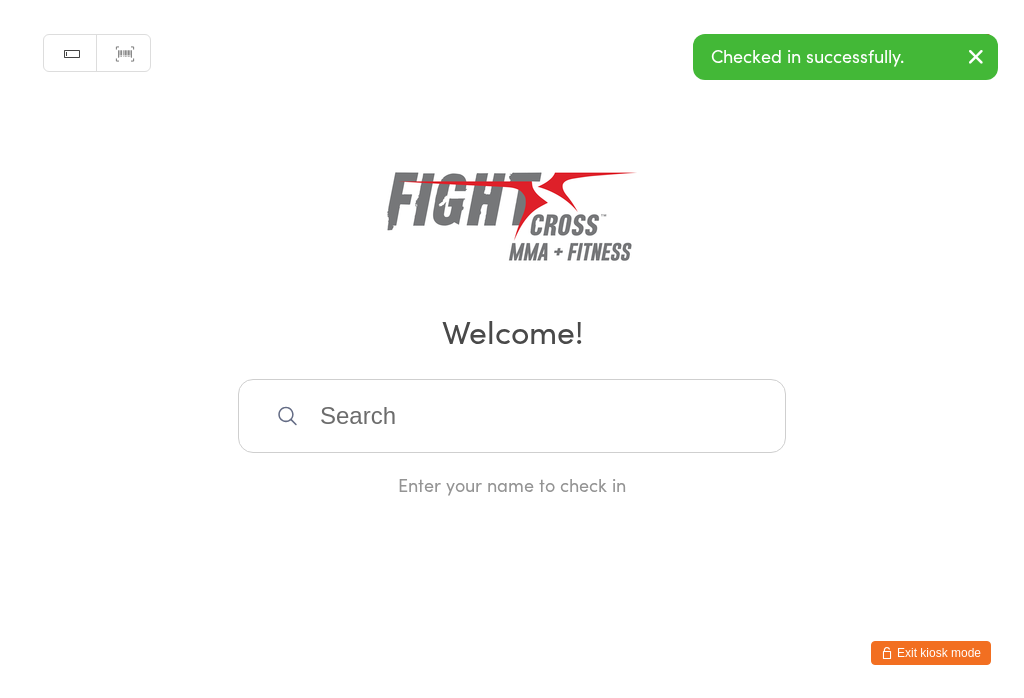 click at bounding box center [512, 416] 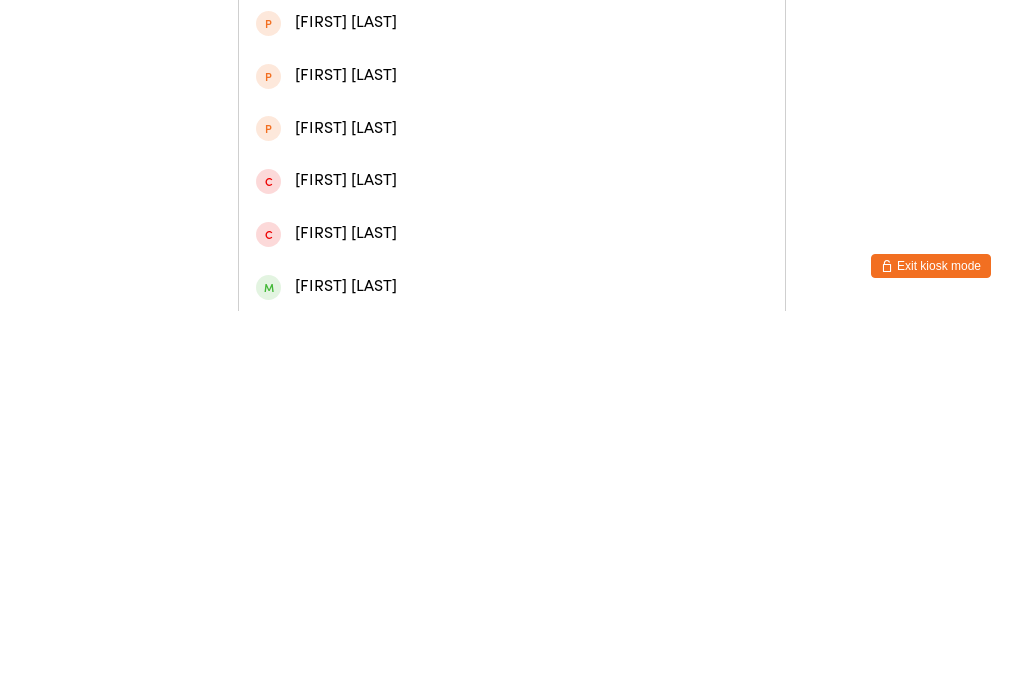 type on "Claudia" 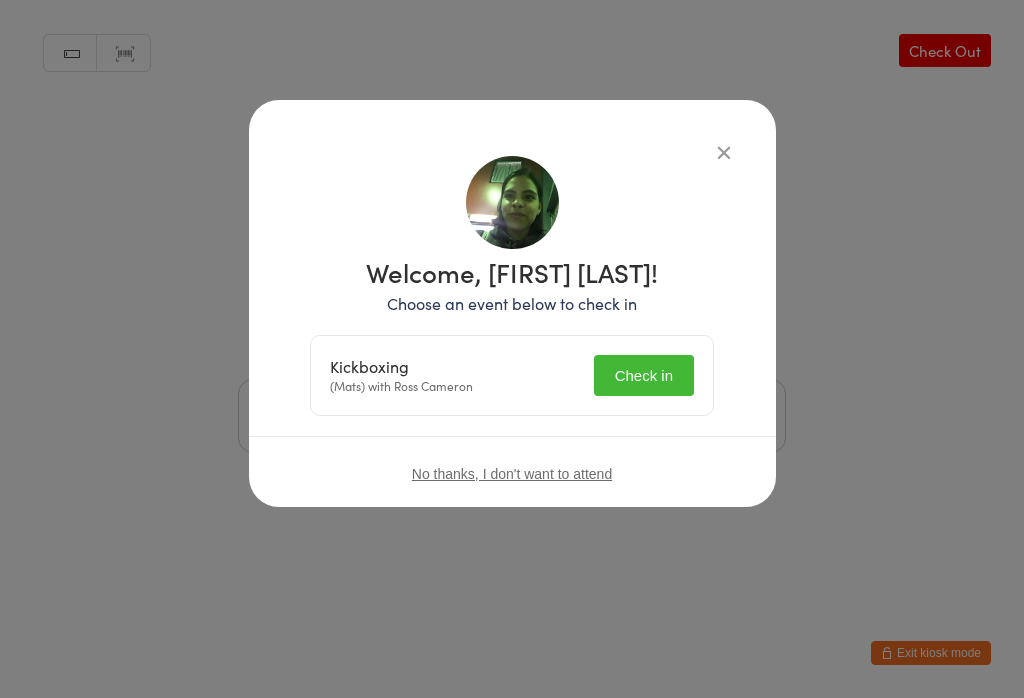 click on "Check in" at bounding box center [644, 375] 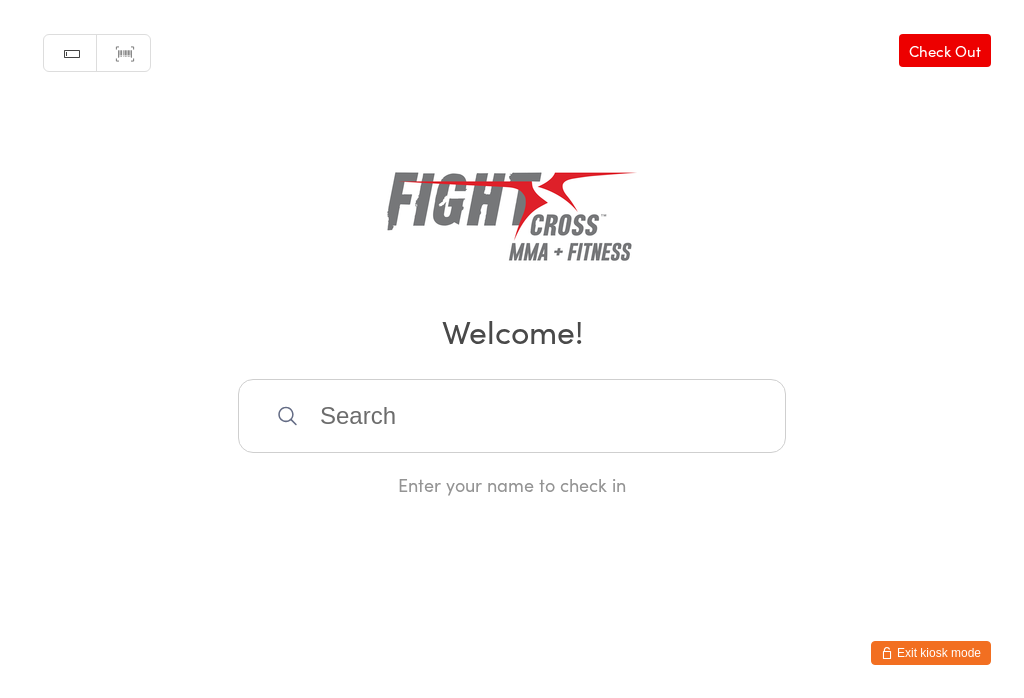click at bounding box center [512, 416] 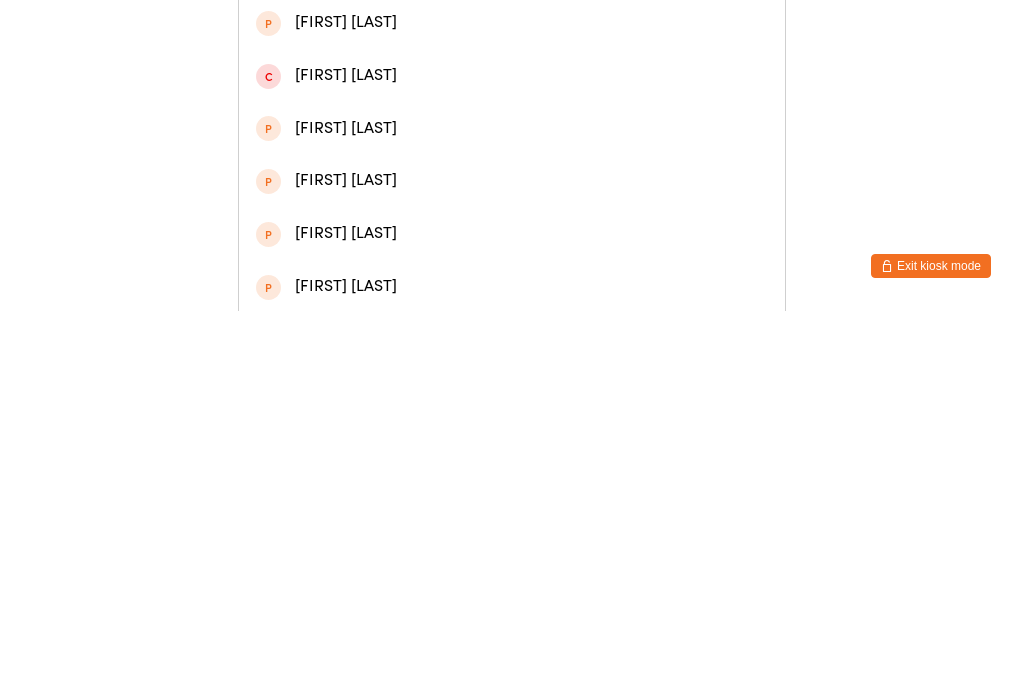 type on "[FIRST]" 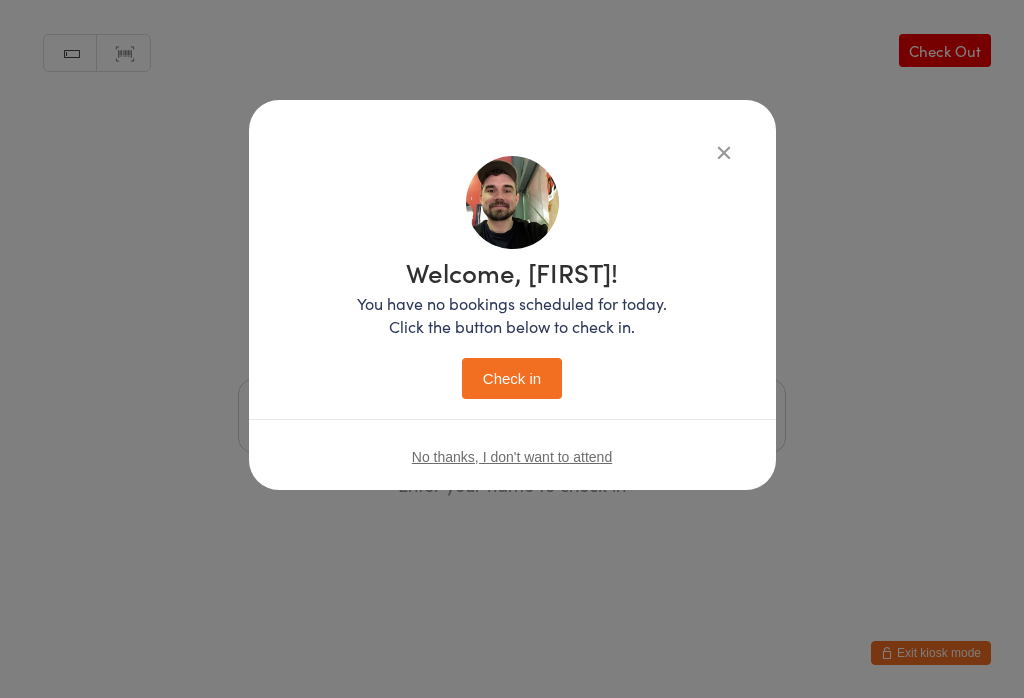 click on "Check in" at bounding box center [512, 378] 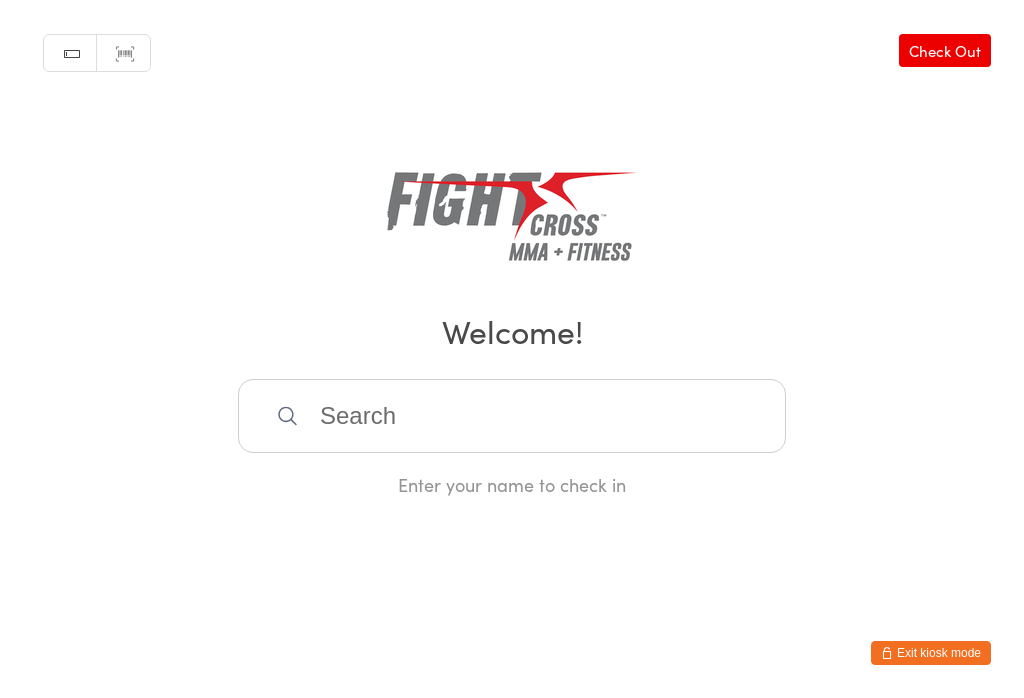 click at bounding box center [512, 416] 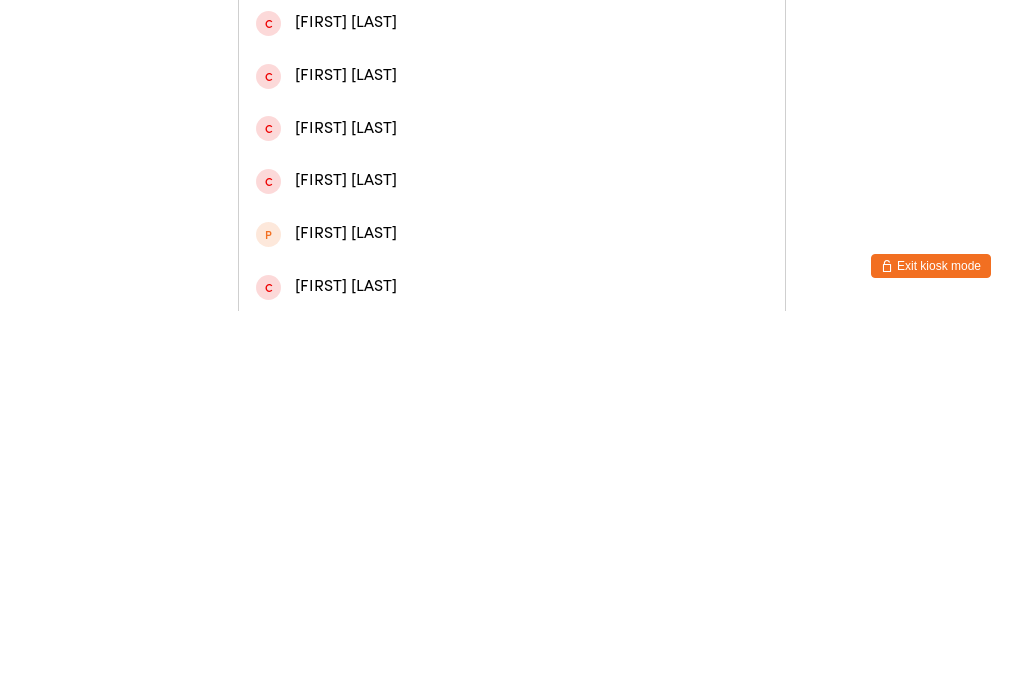 type on "[FIRST]" 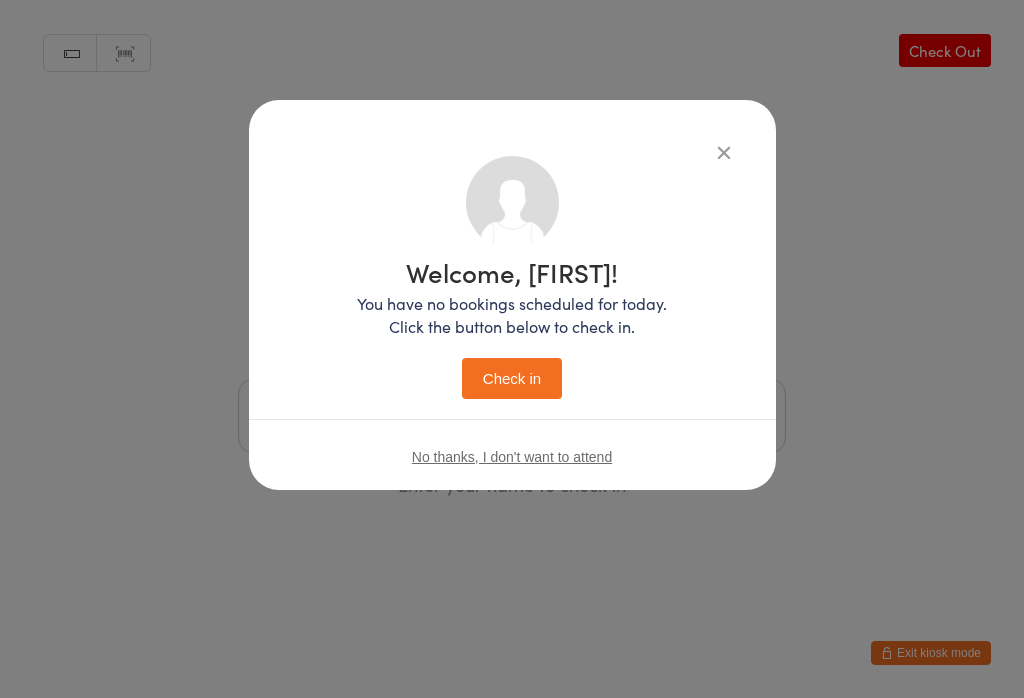 click on "Check in" at bounding box center [512, 378] 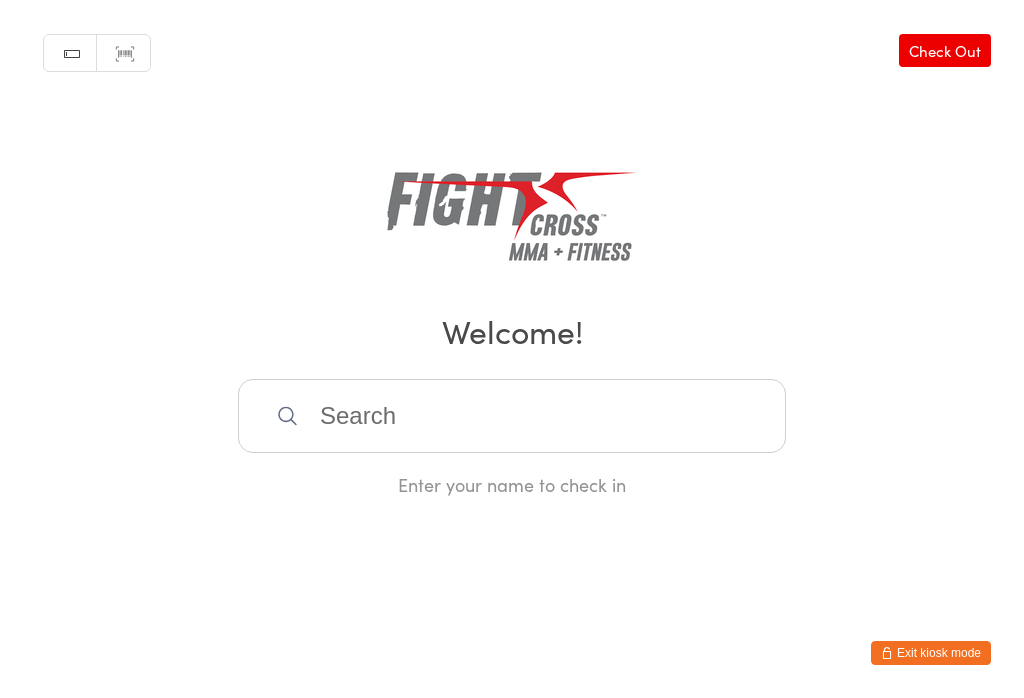 click at bounding box center (512, 416) 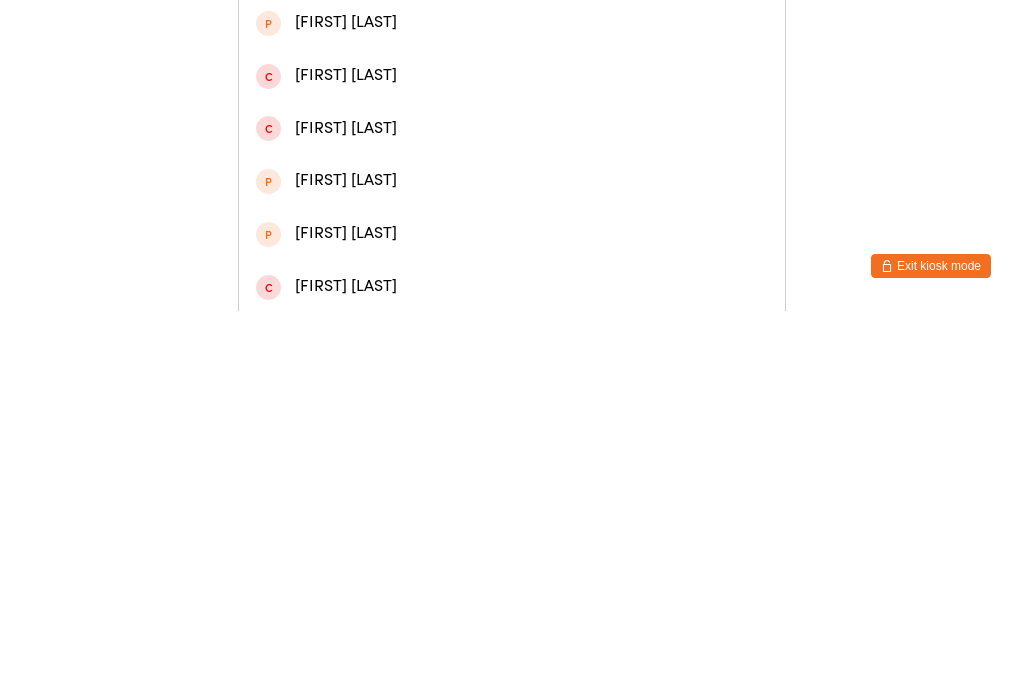 type on "[FIRST] [LAST]" 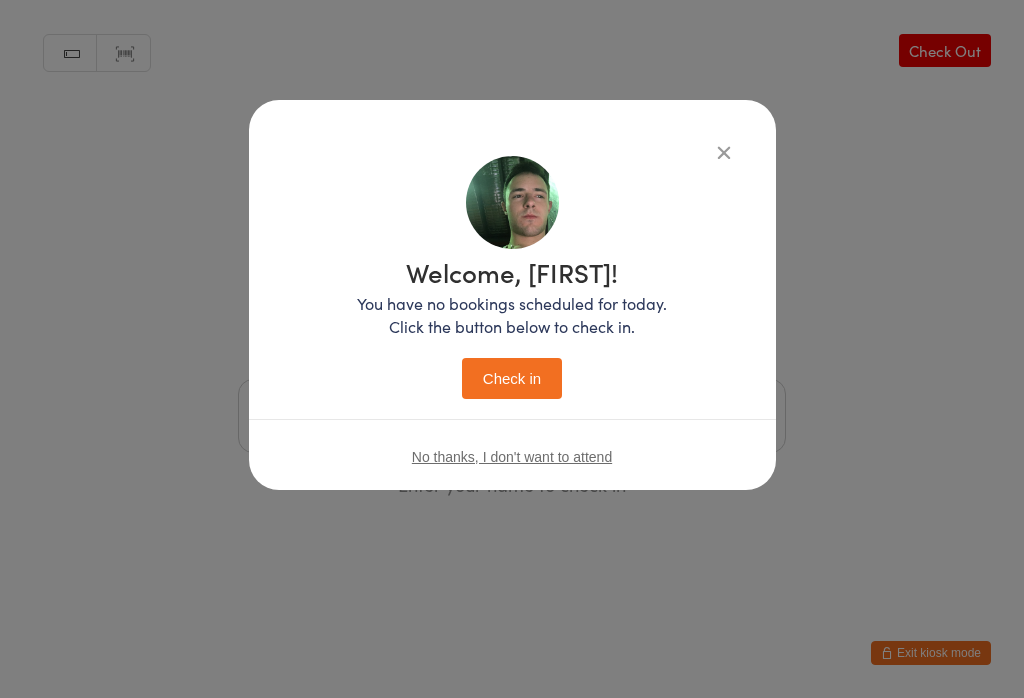 click on "Check in" at bounding box center [512, 378] 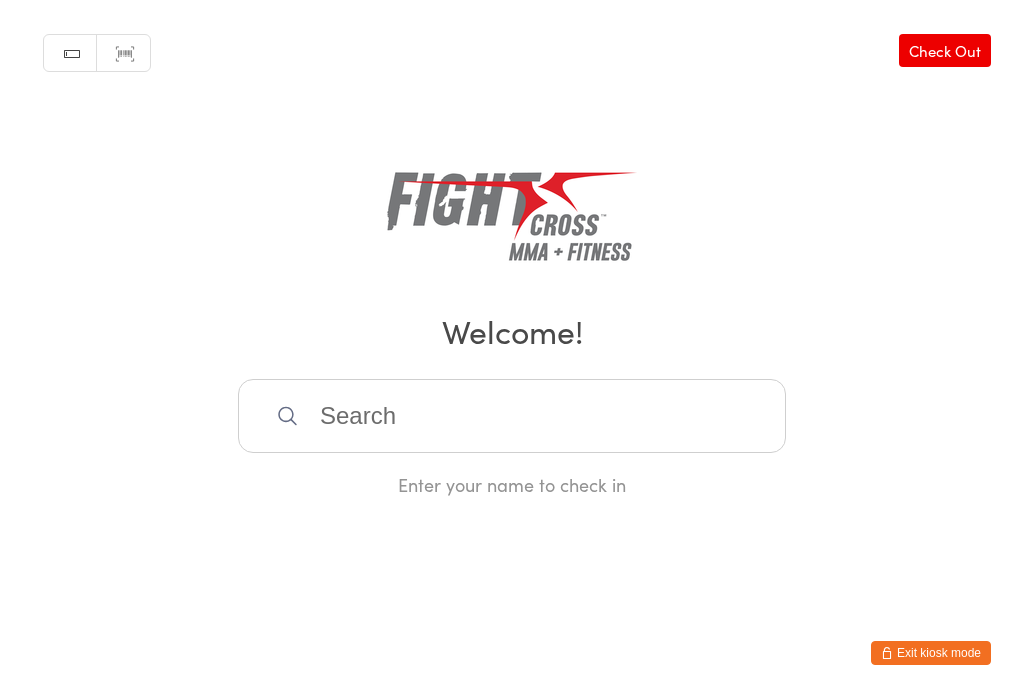 click at bounding box center [512, 416] 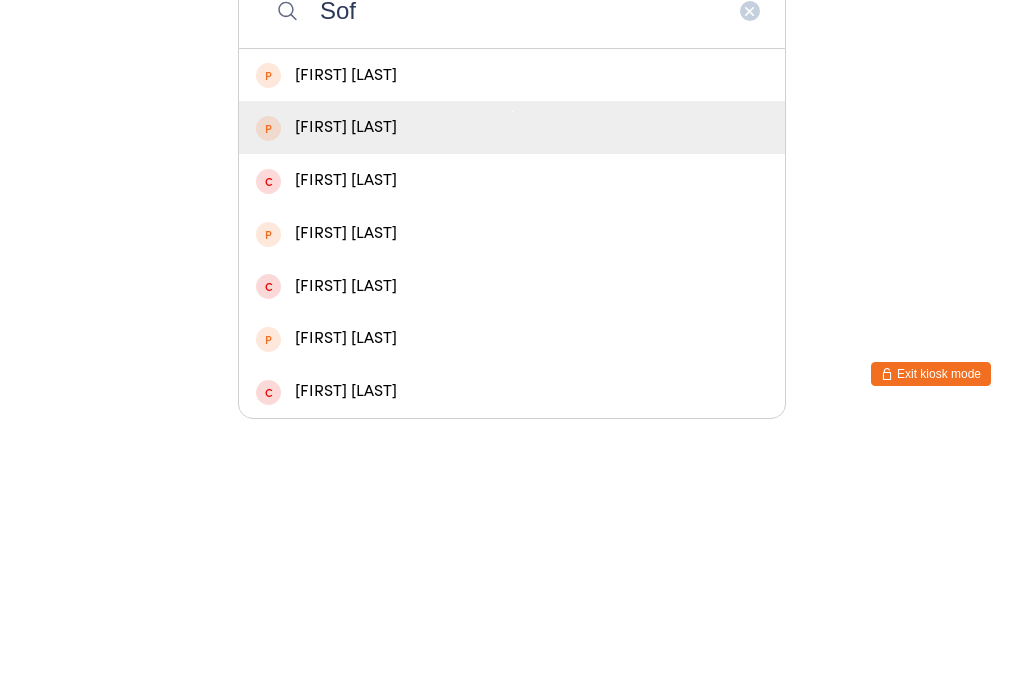 type on "Sof" 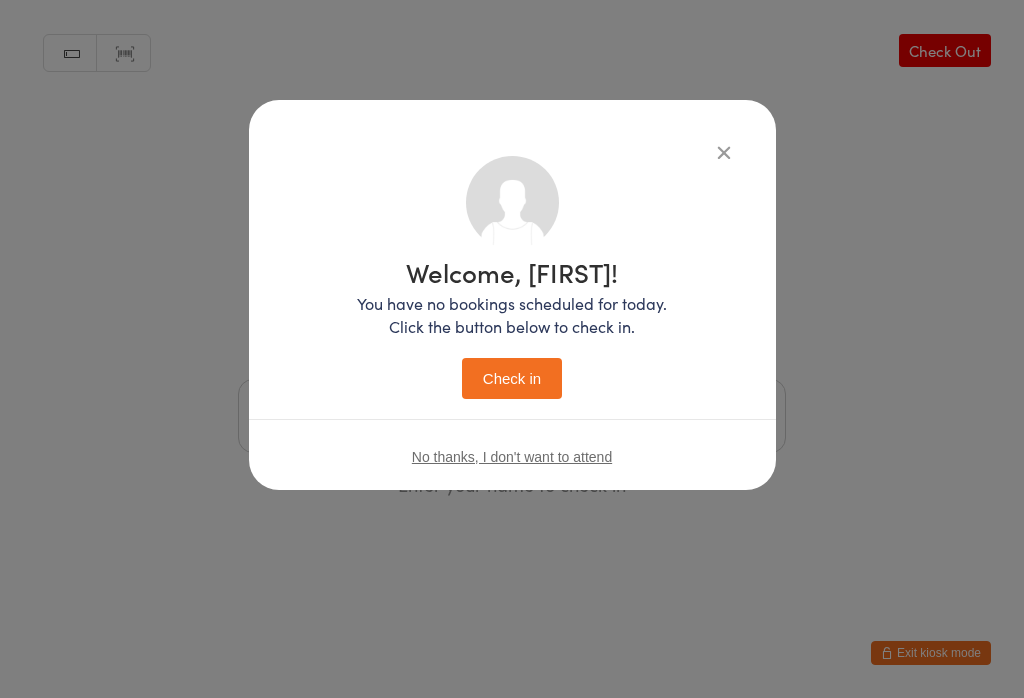 click on "Check in" at bounding box center (512, 378) 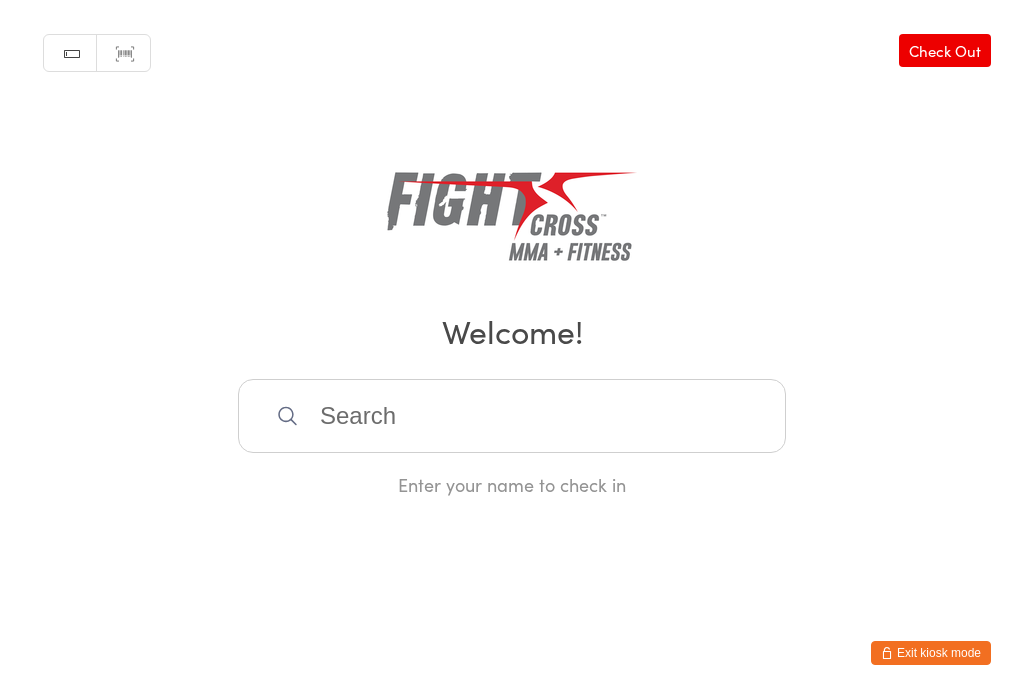 click at bounding box center (512, 416) 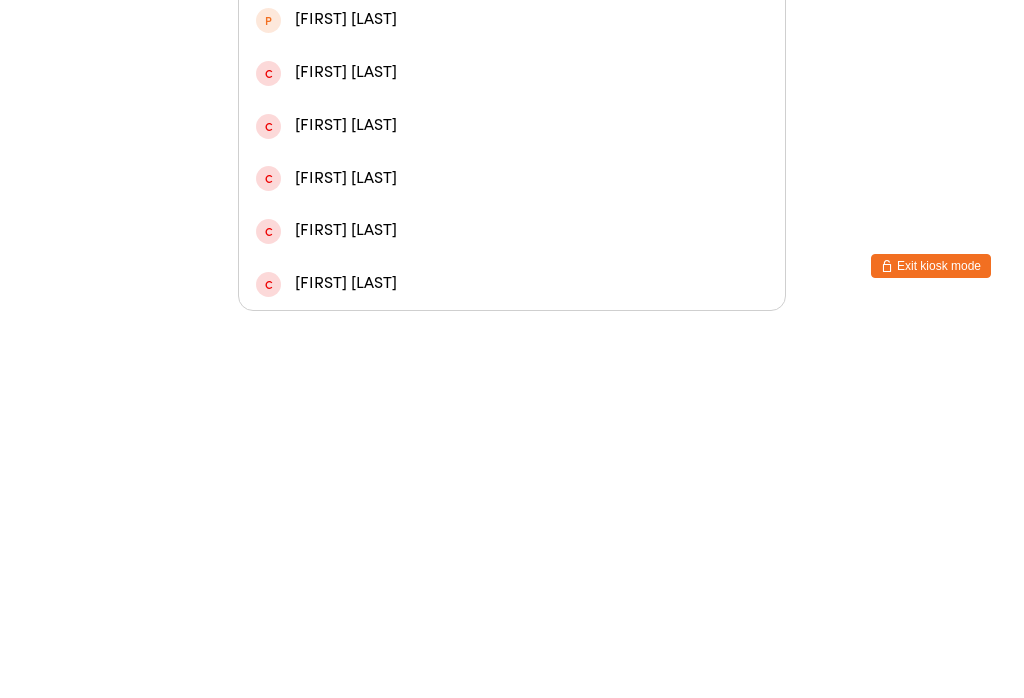type on "[FIRST] [LAST]" 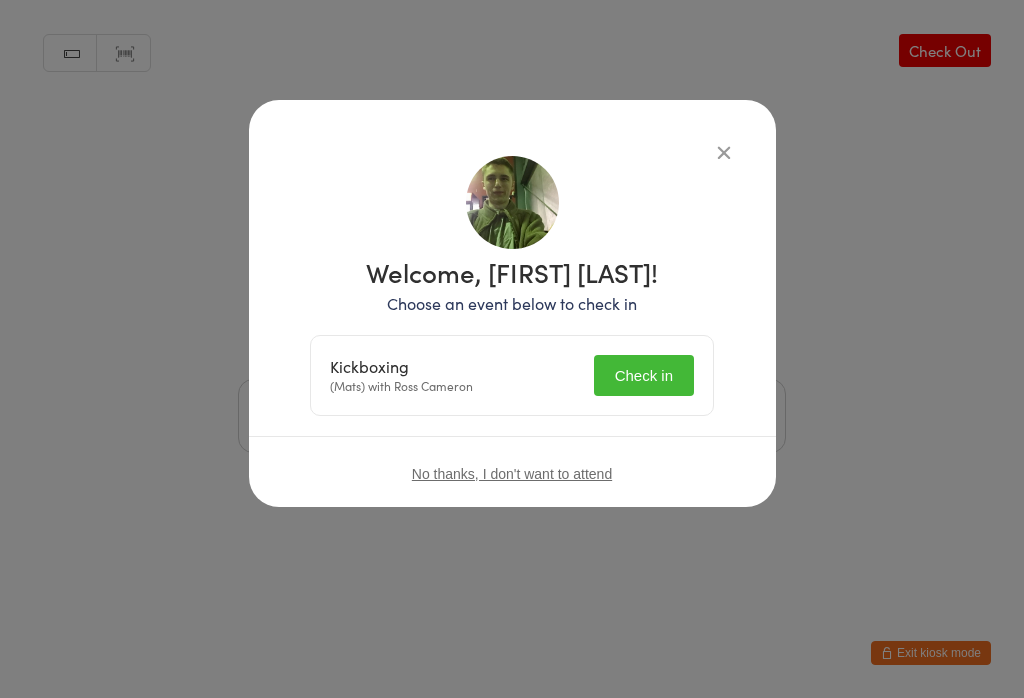 click on "Check in" at bounding box center (644, 375) 